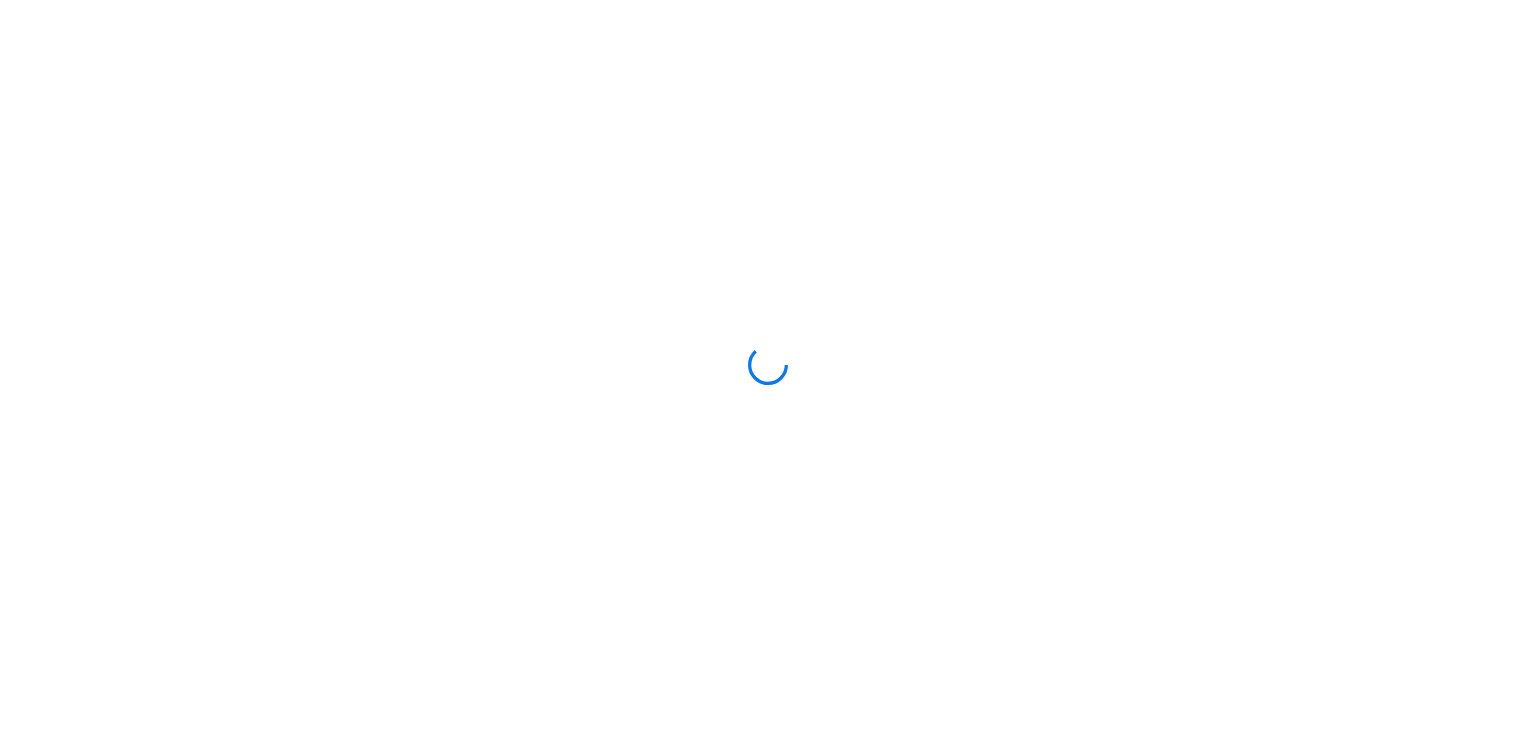 scroll, scrollTop: 0, scrollLeft: 0, axis: both 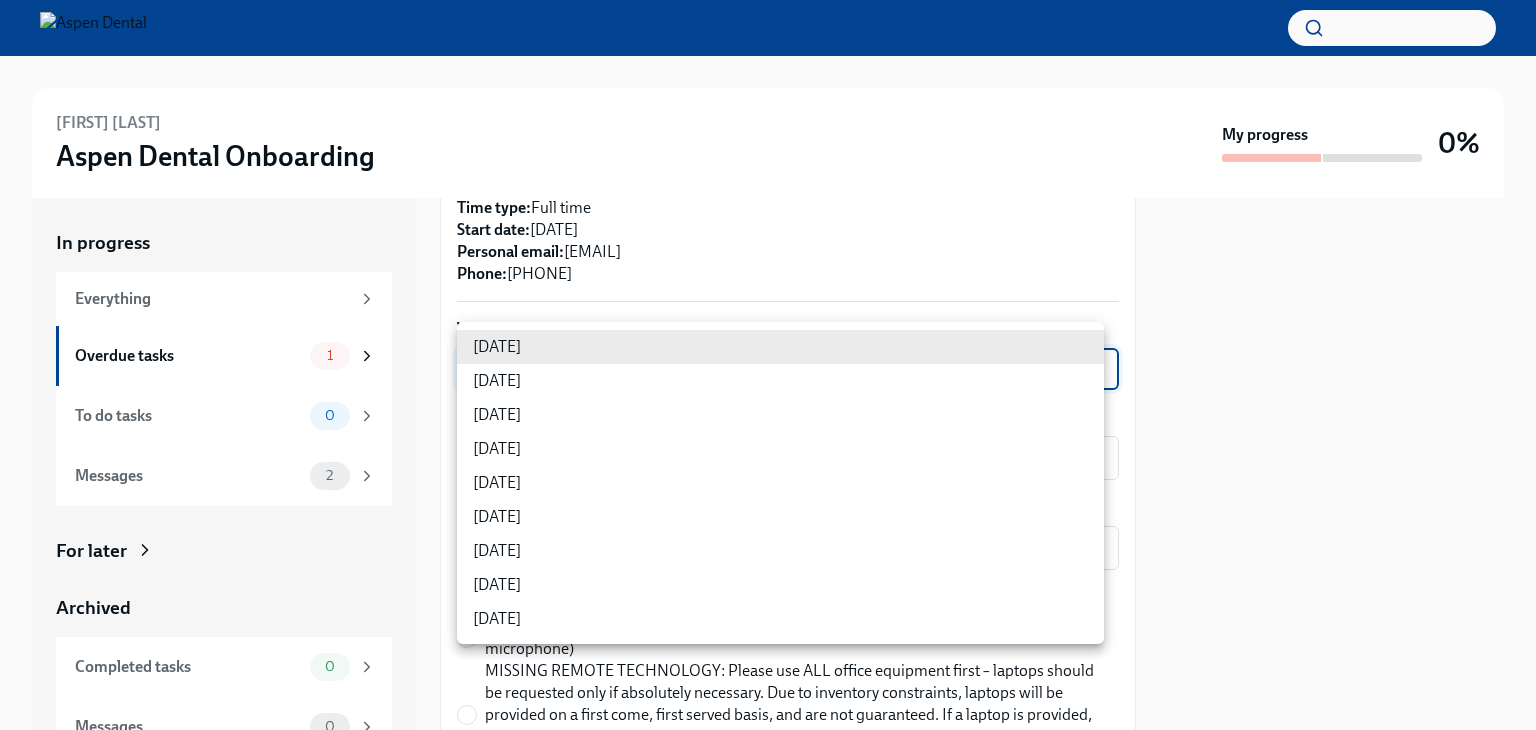 click on "[FIRST] [LAST] Aspen Dental Onboarding My progress 0% In progress Everything Overdue tasks 1 To do tasks 0 Messages 2 For later Archived Completed tasks 0 Messages 0 Confirm training details for [FIRST] [LAST] Overdue Due  8 days ago Preparing for [FIRST] [LAST]'s start ([DATE], [NUMBER] [CITY], [STATE] - Aspen) Dear [FIRST],
This is a friendly reminder that [FIRST] [LAST] will be starting work shortly as a Hygienis... Please provide a few extra details so we can
register [FIRST] for their virtual onboarding
tailor the info Dado sends to them about their training
order their new hire kit to be delivered to the right place
The training details are scheduled to be sent to [FIRST] [DATE] before their startdate. Please provide the info requested below ahead of that point. Here's a reminder of the key details about this new hire:
New hire name:  [FIRST] [LAST]
Job title:  Hygienist
Office location:  [NUMBER] [CITY], [STATE] - Aspen
Time type:  Full time
Start date:  [DATE]
Personal email:
Phone: [DATE]" at bounding box center (768, 365) 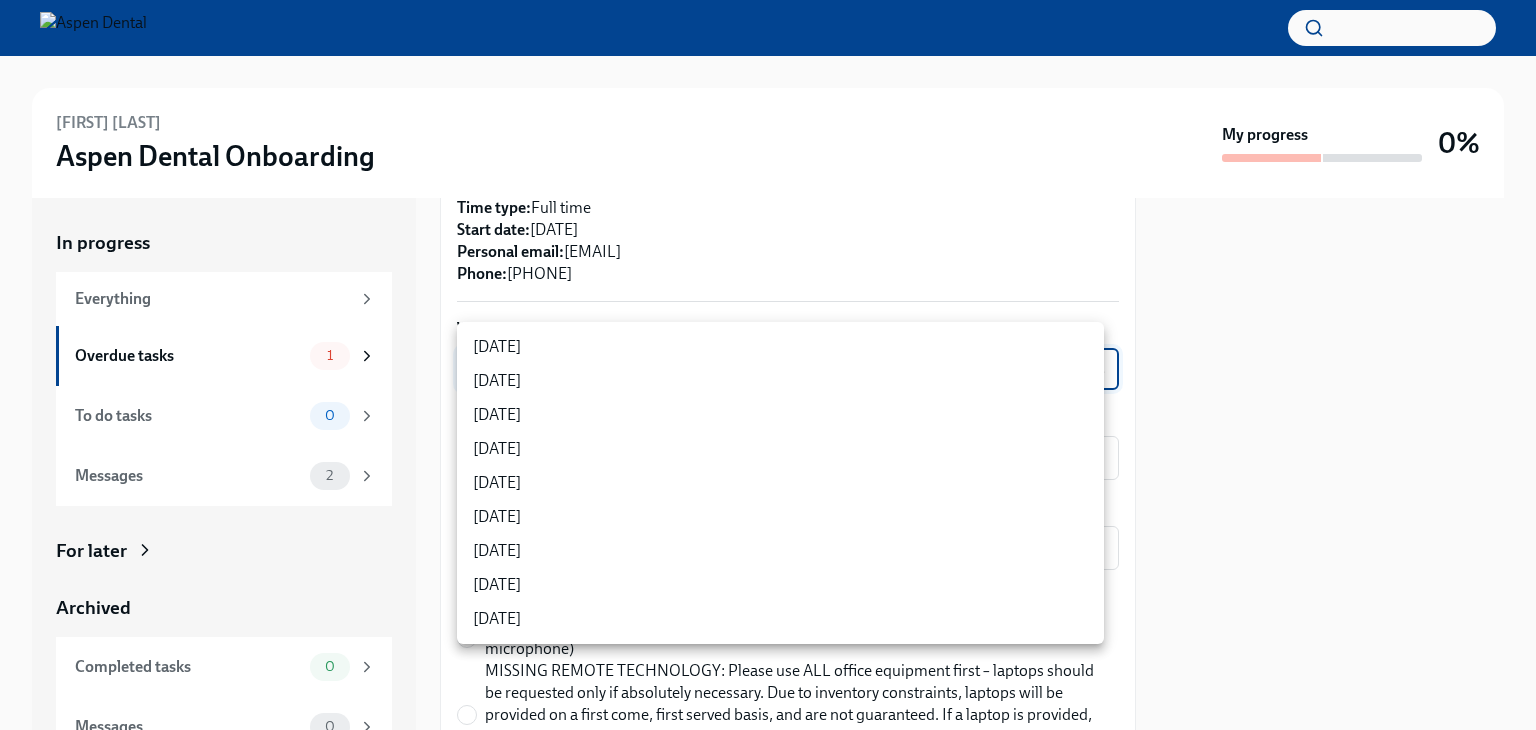 click on "[DATE]" at bounding box center (780, 381) 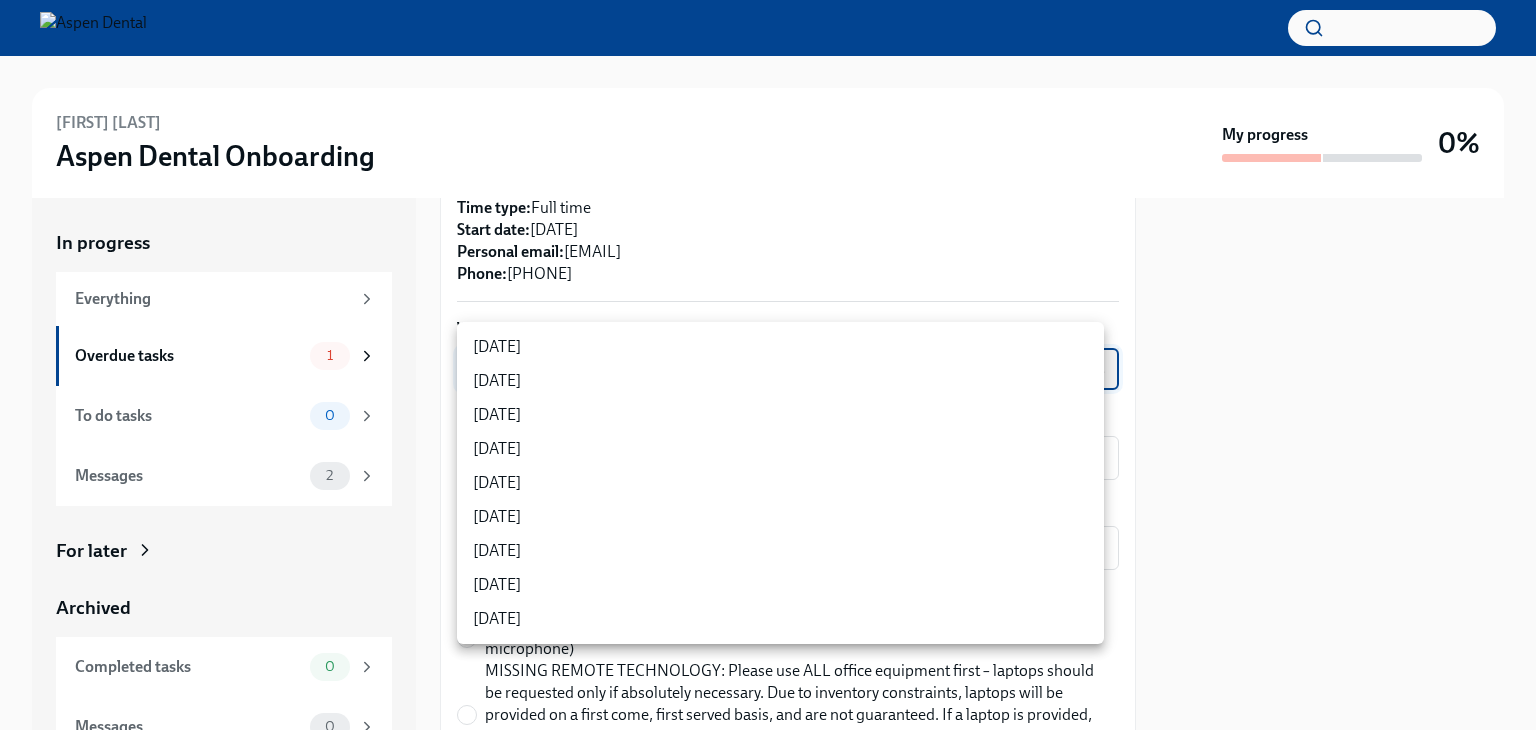 type on "VDeAFuZZQ" 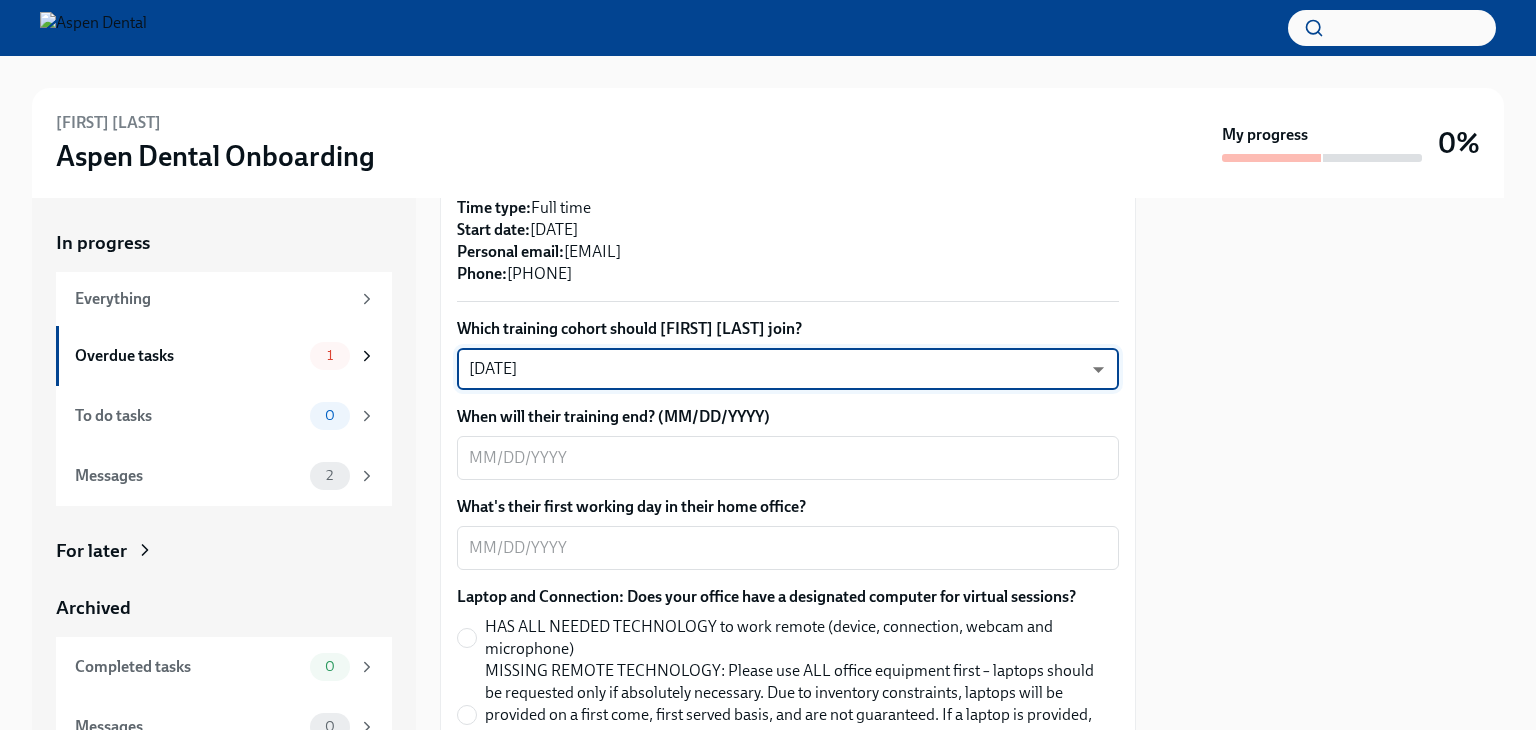 click at bounding box center (1332, 464) 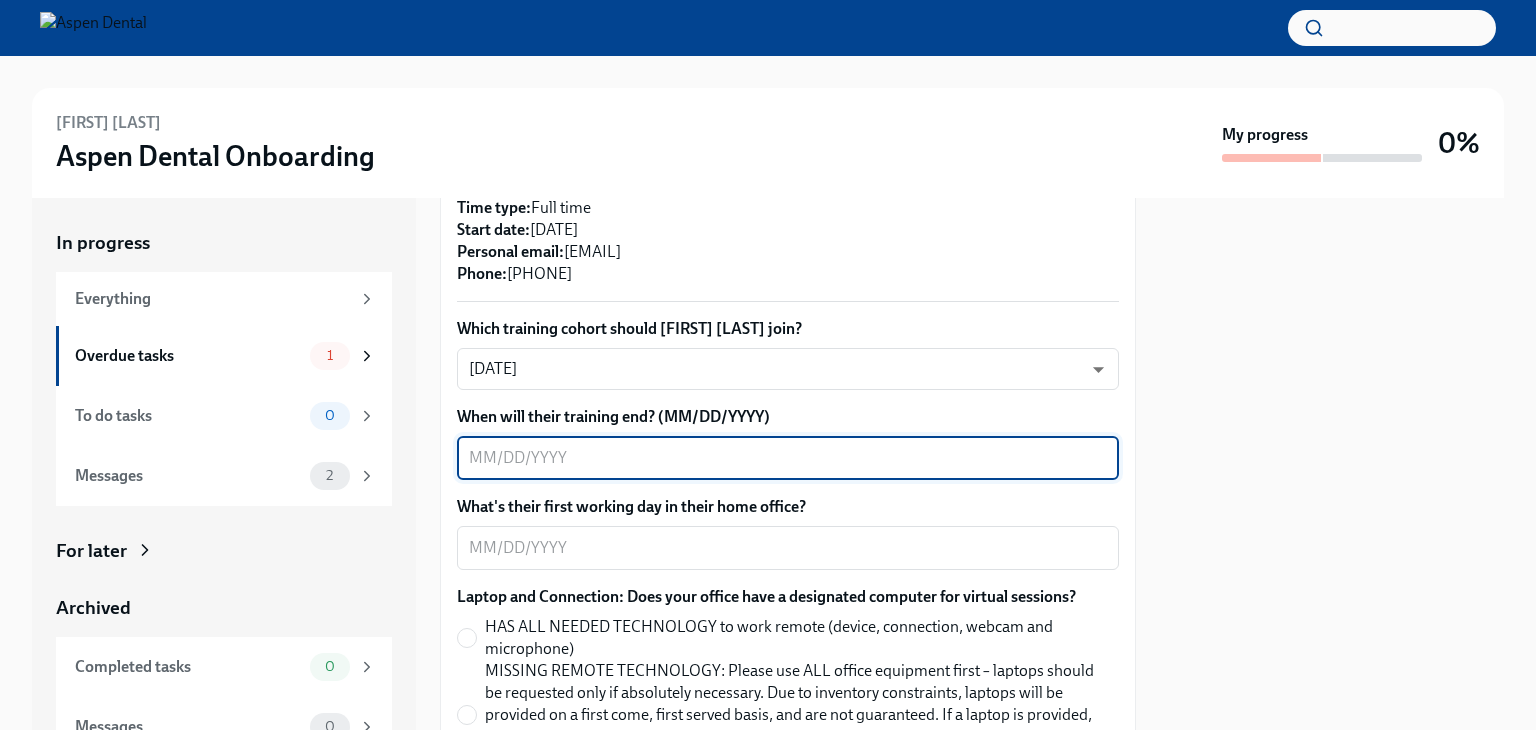 click on "When will their training end? (MM/DD/YYYY)" at bounding box center (788, 458) 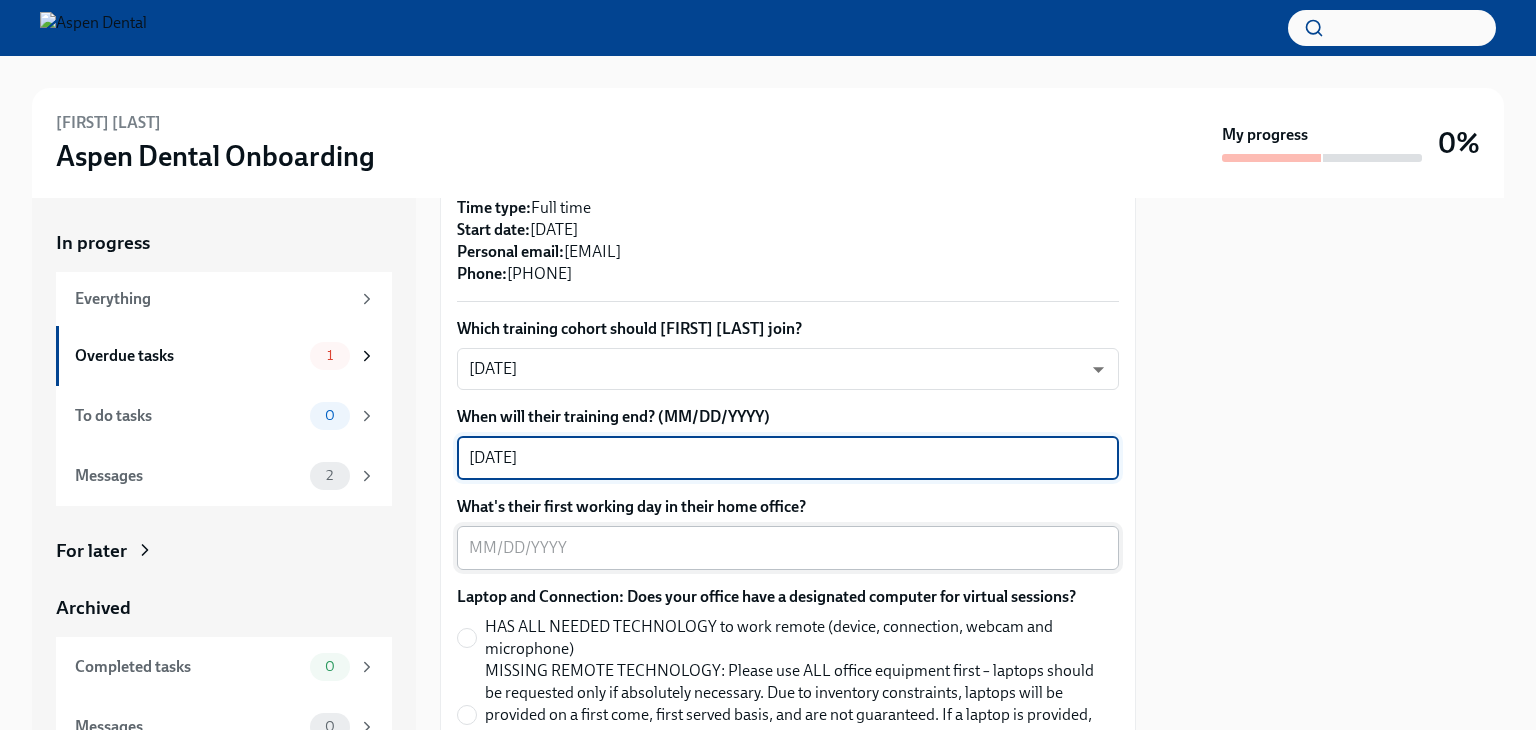 type on "[DATE]" 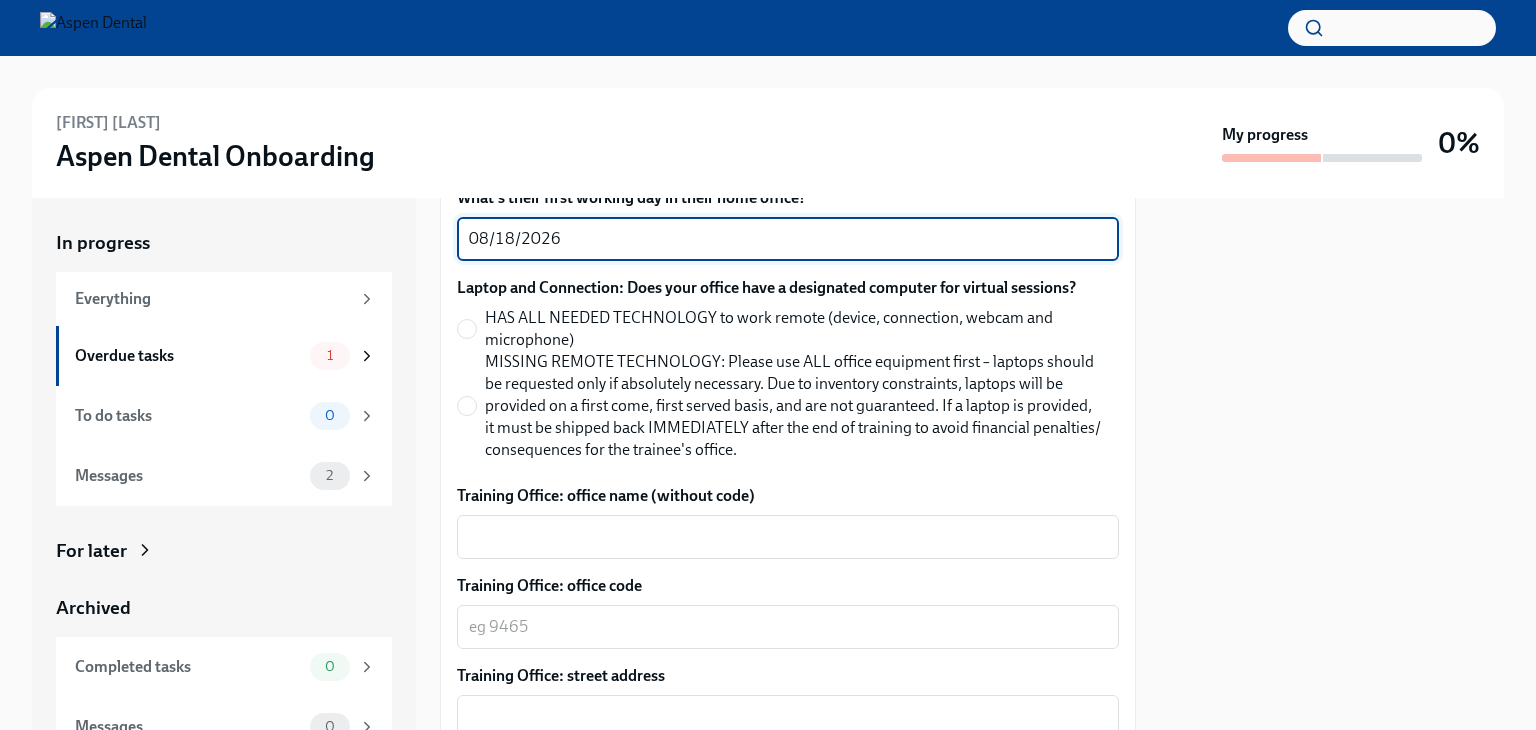 scroll, scrollTop: 998, scrollLeft: 0, axis: vertical 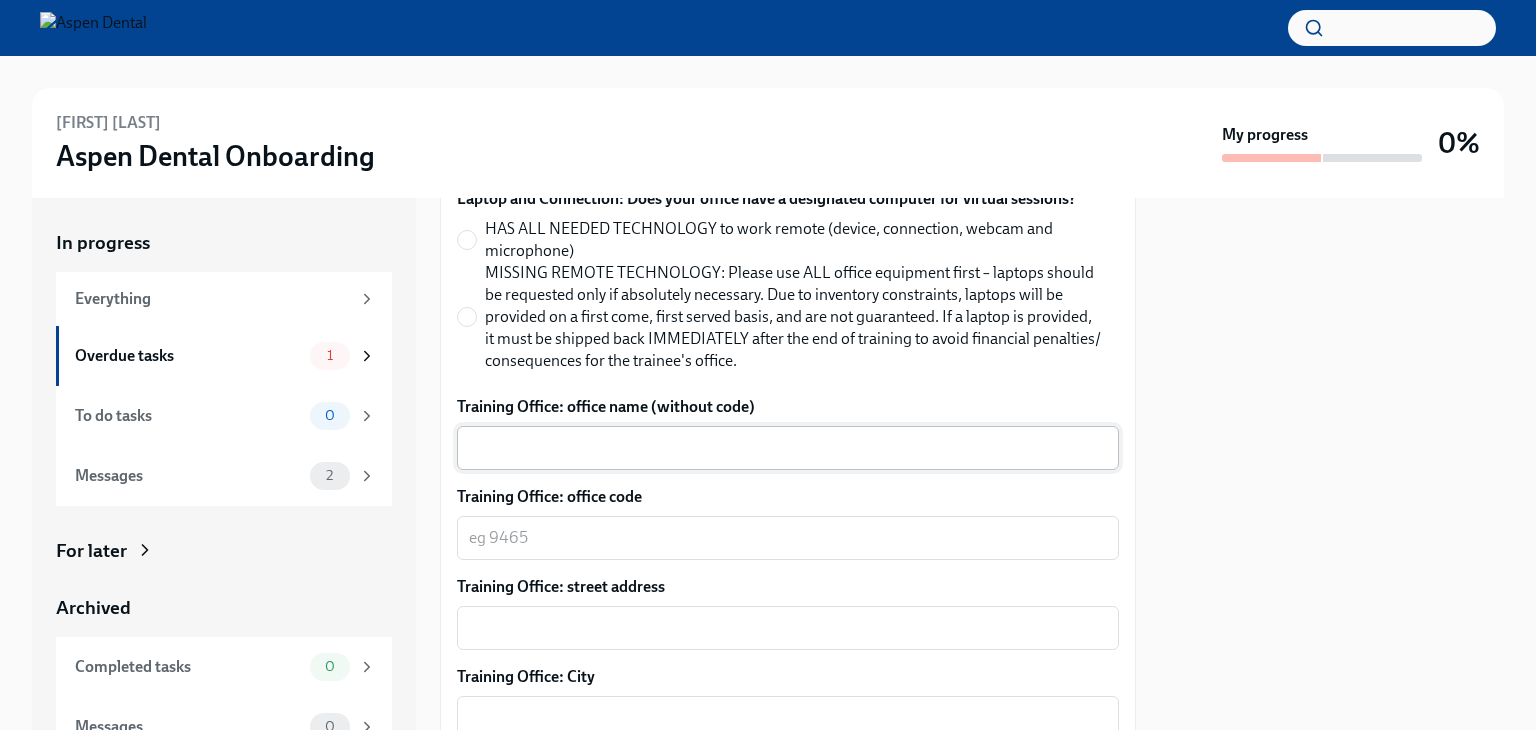 type on "08/18/2026" 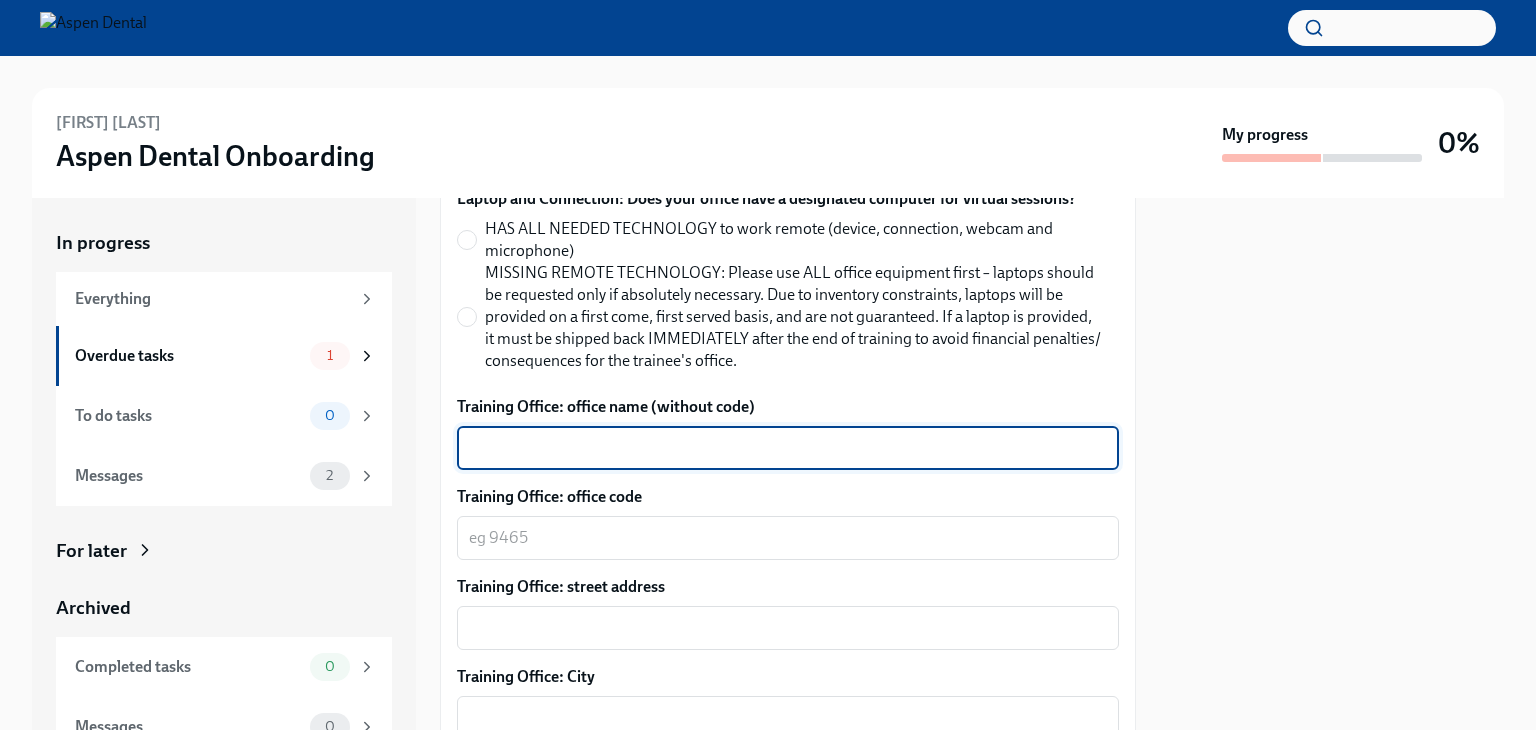 click on "Training Office: office name (without code)" at bounding box center (788, 448) 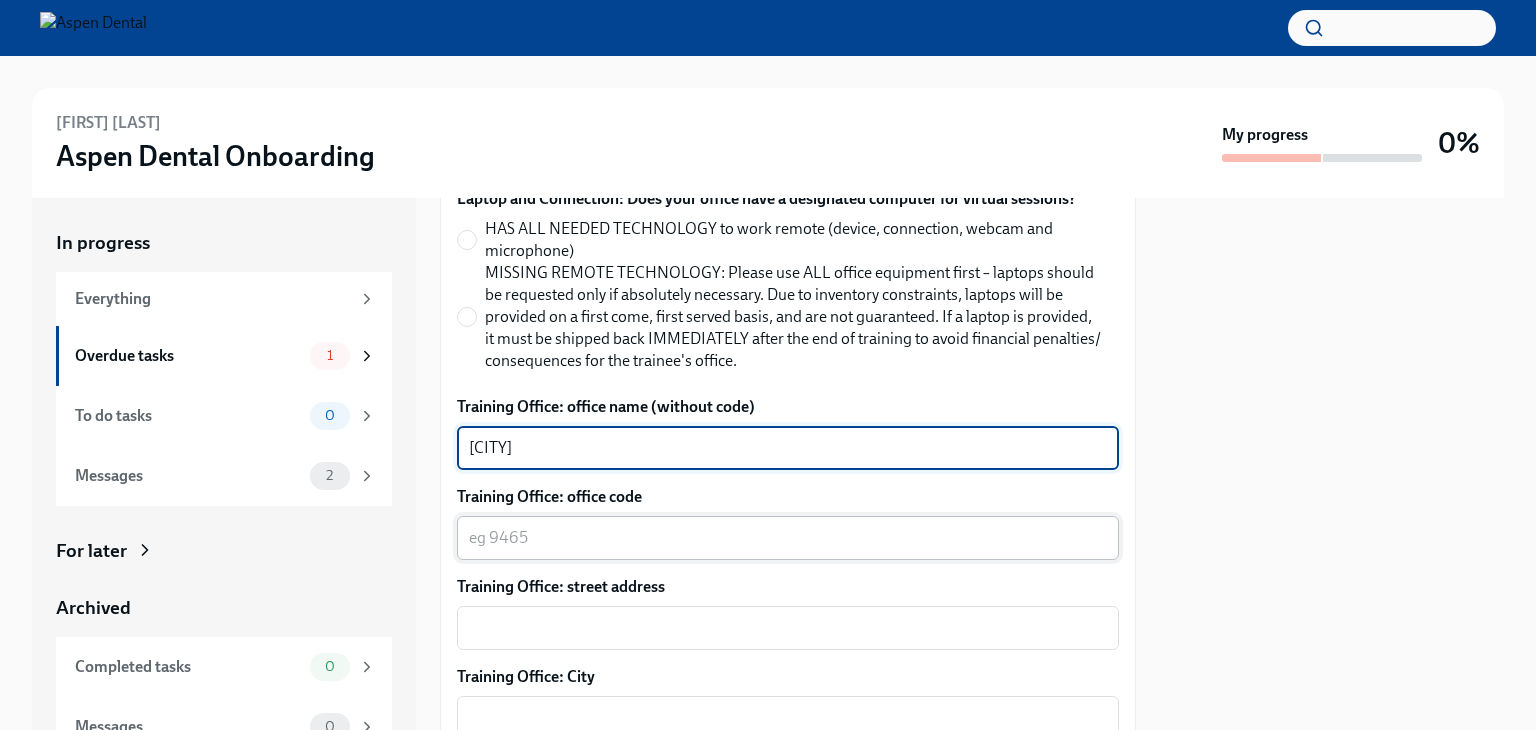 type on "[CITY]" 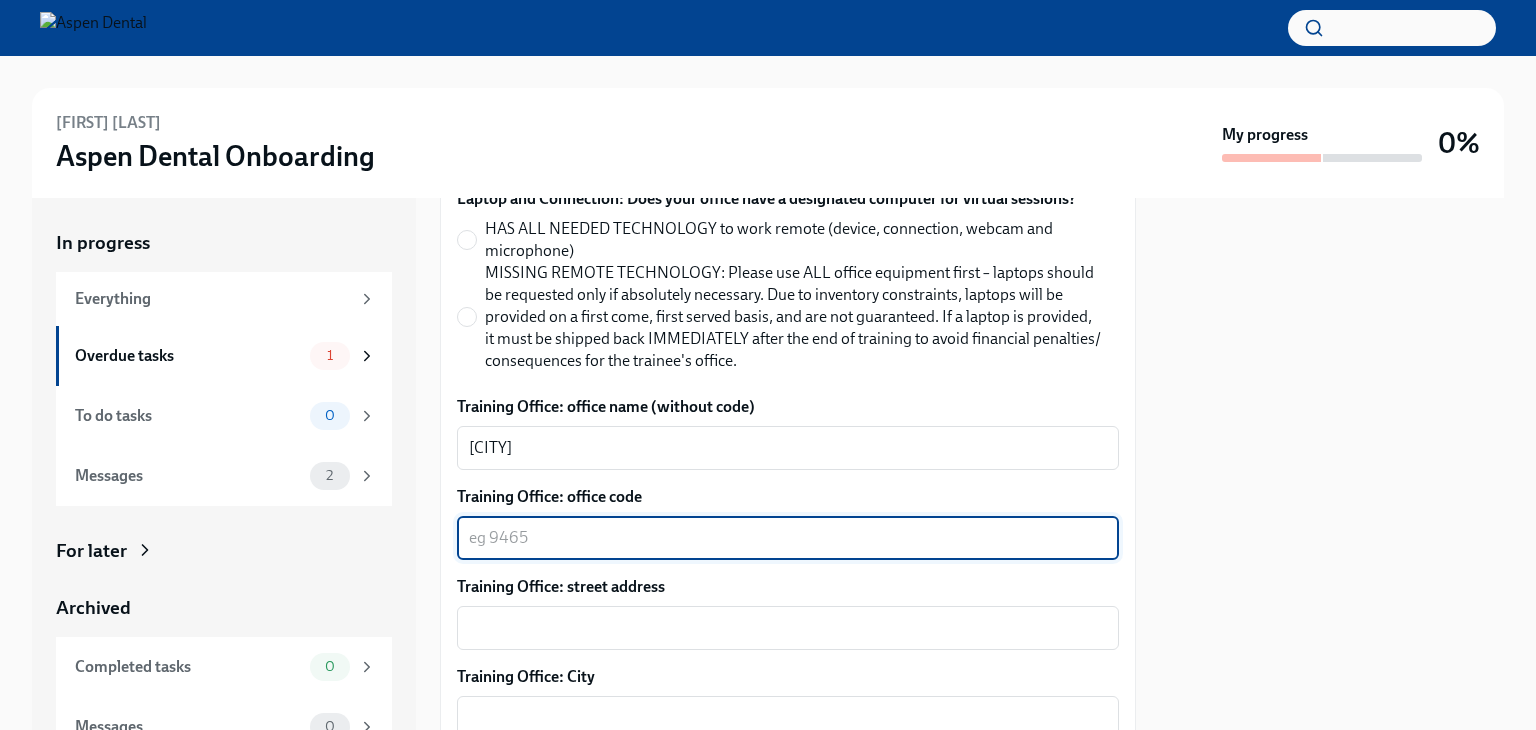 click on "Training Office: office code" at bounding box center (788, 538) 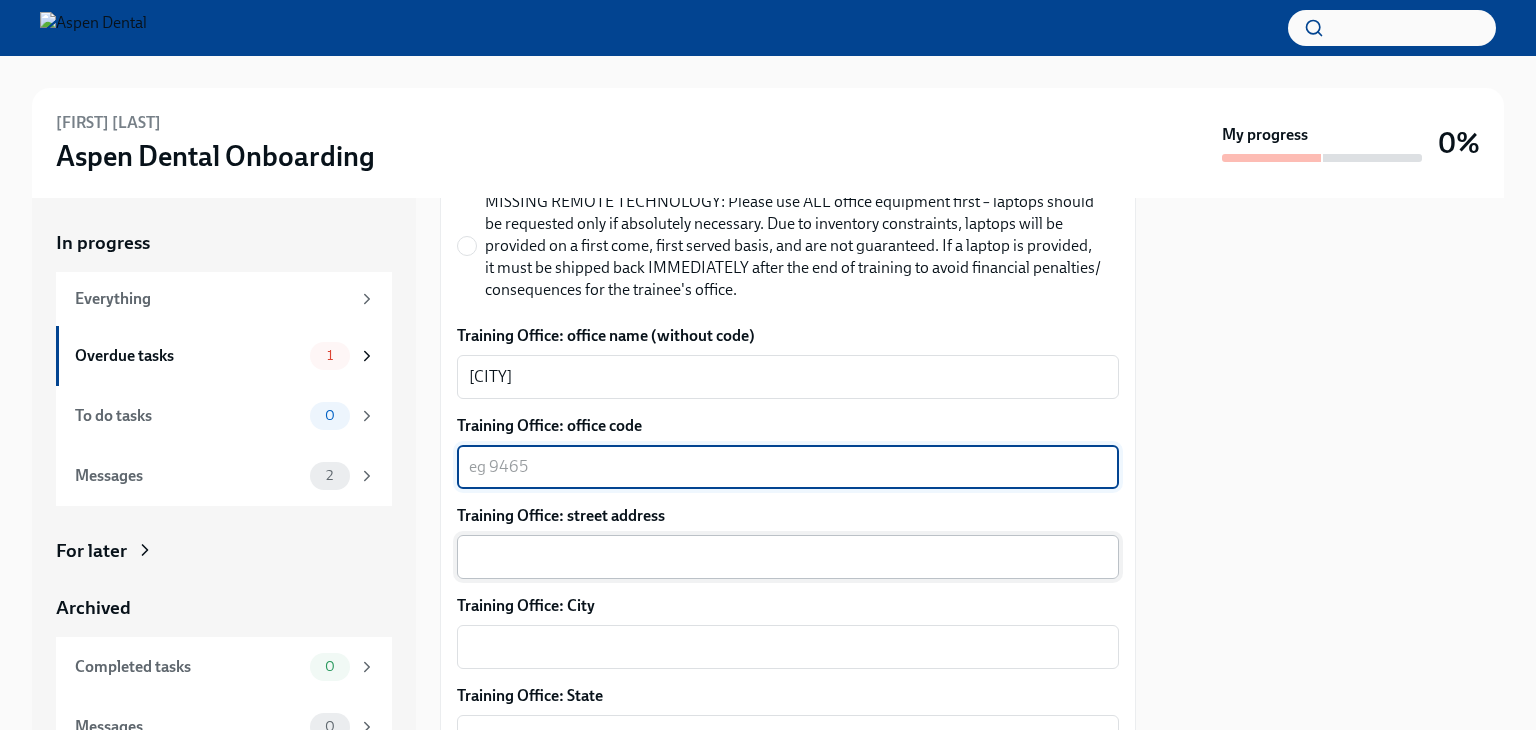 scroll, scrollTop: 1198, scrollLeft: 0, axis: vertical 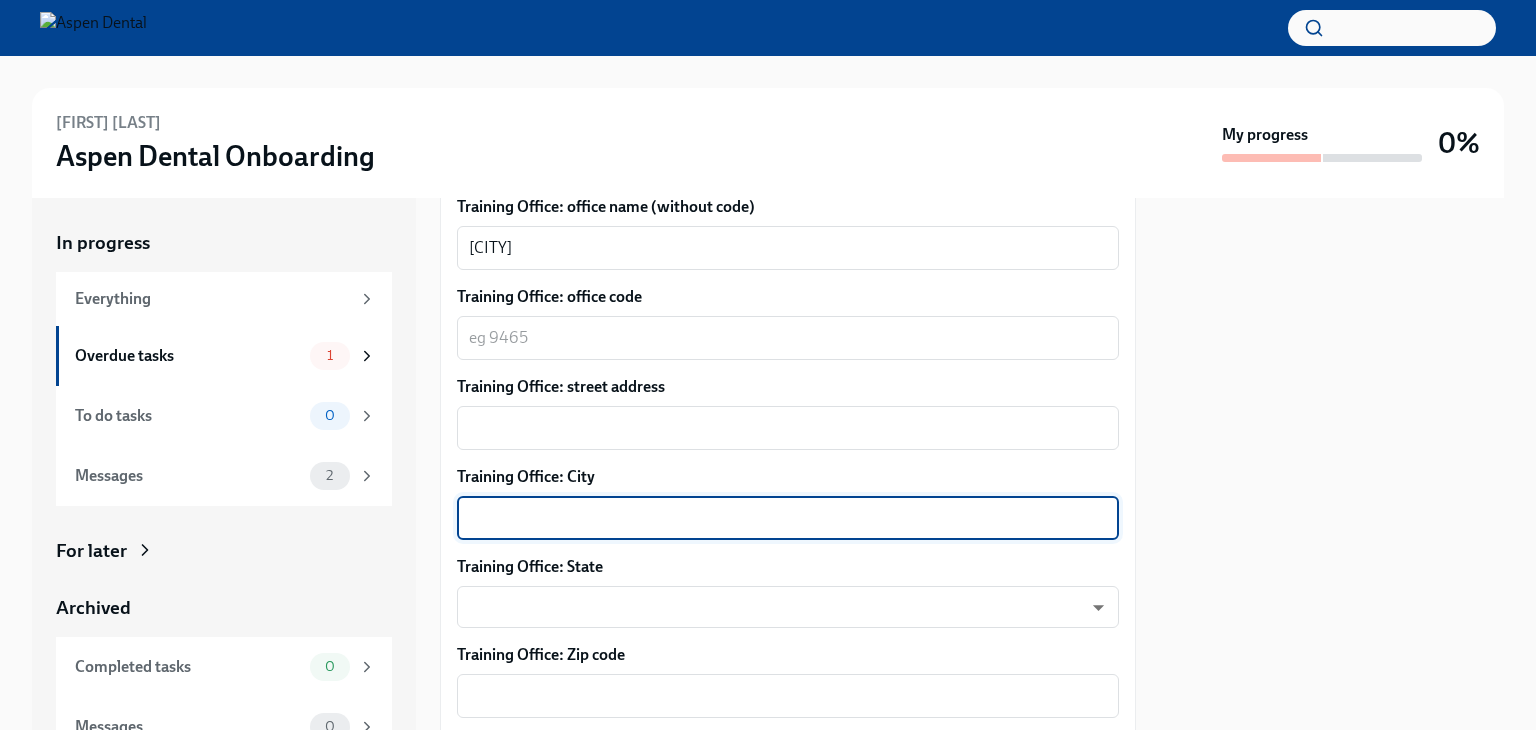click on "Training Office: City" at bounding box center [788, 518] 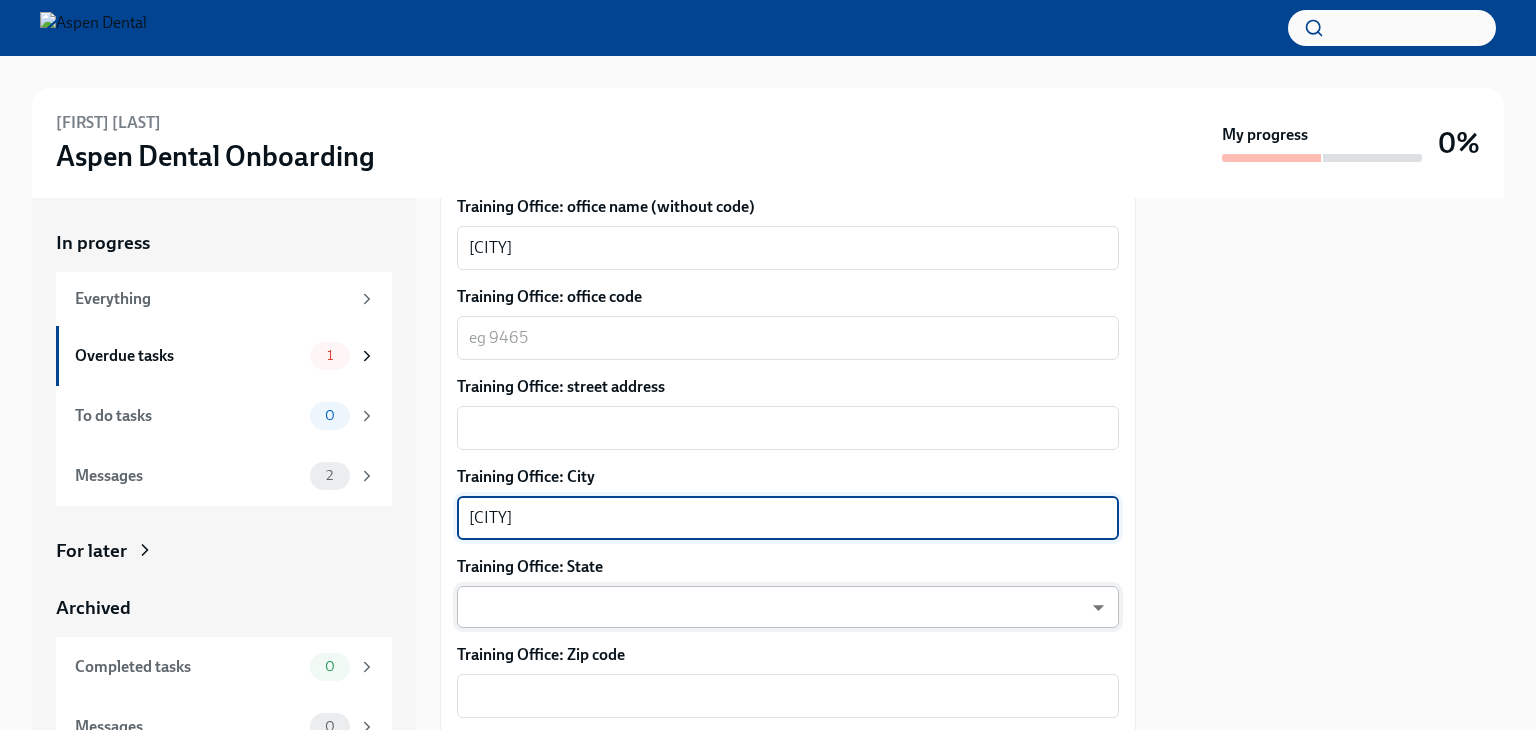 type on "[CITY]" 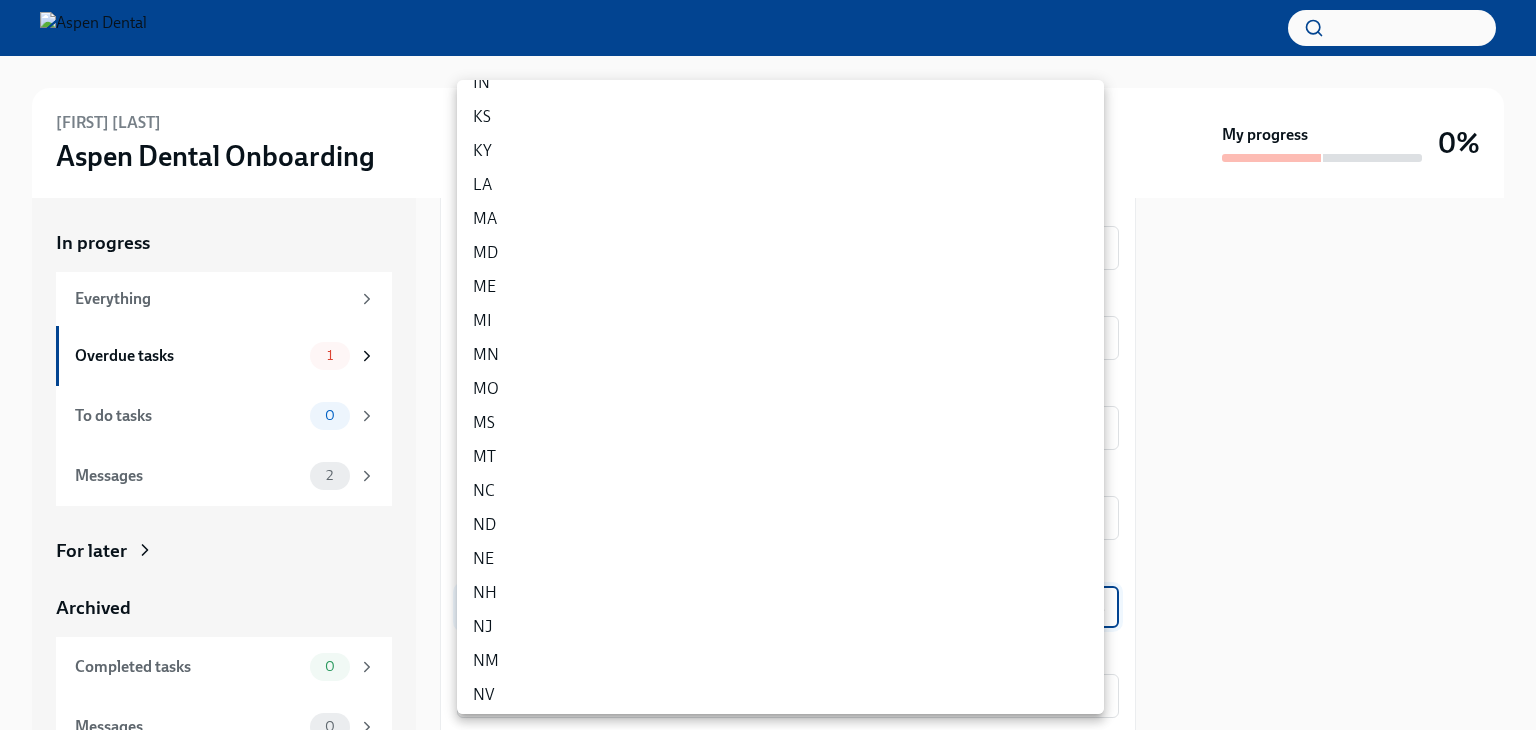 scroll, scrollTop: 600, scrollLeft: 0, axis: vertical 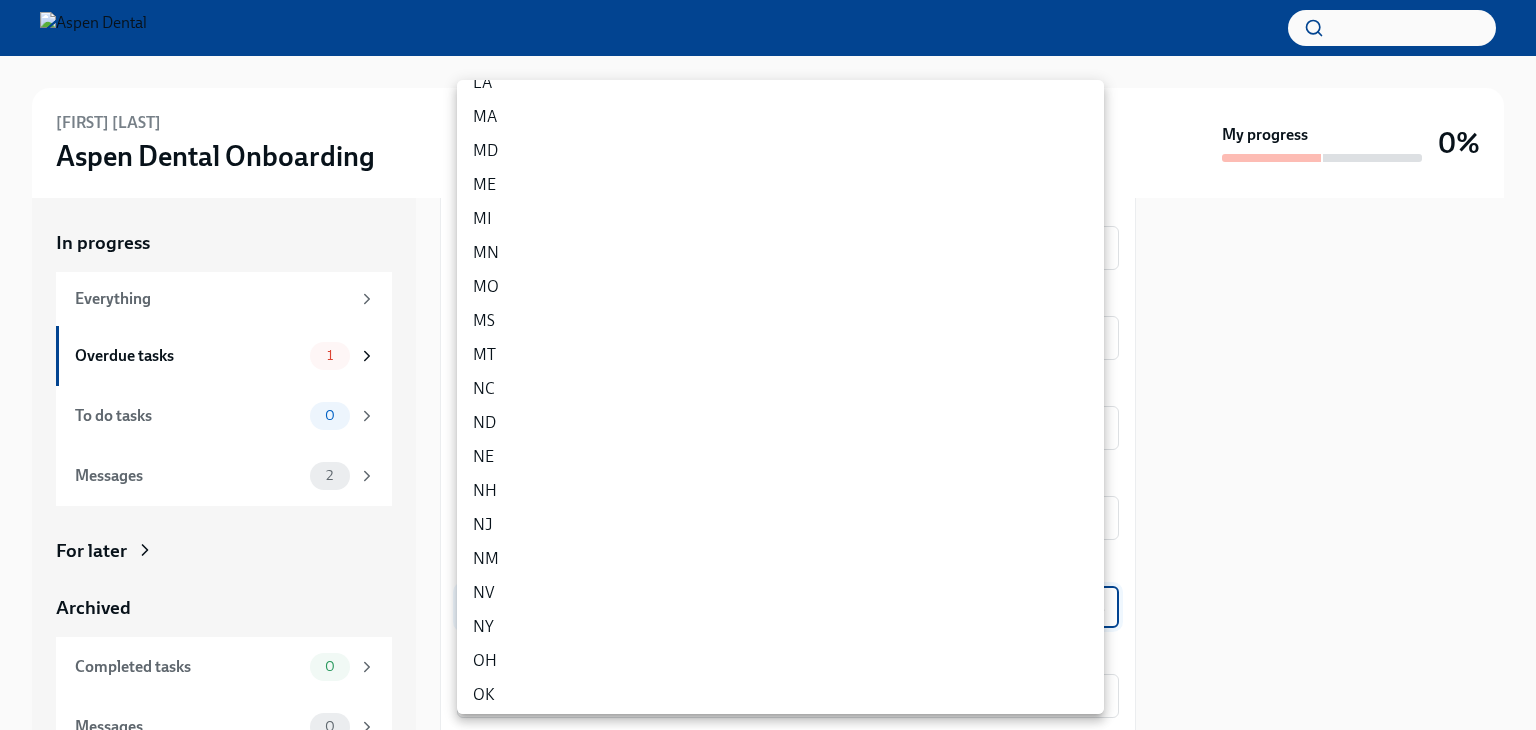 click on "NJ" at bounding box center [780, 525] 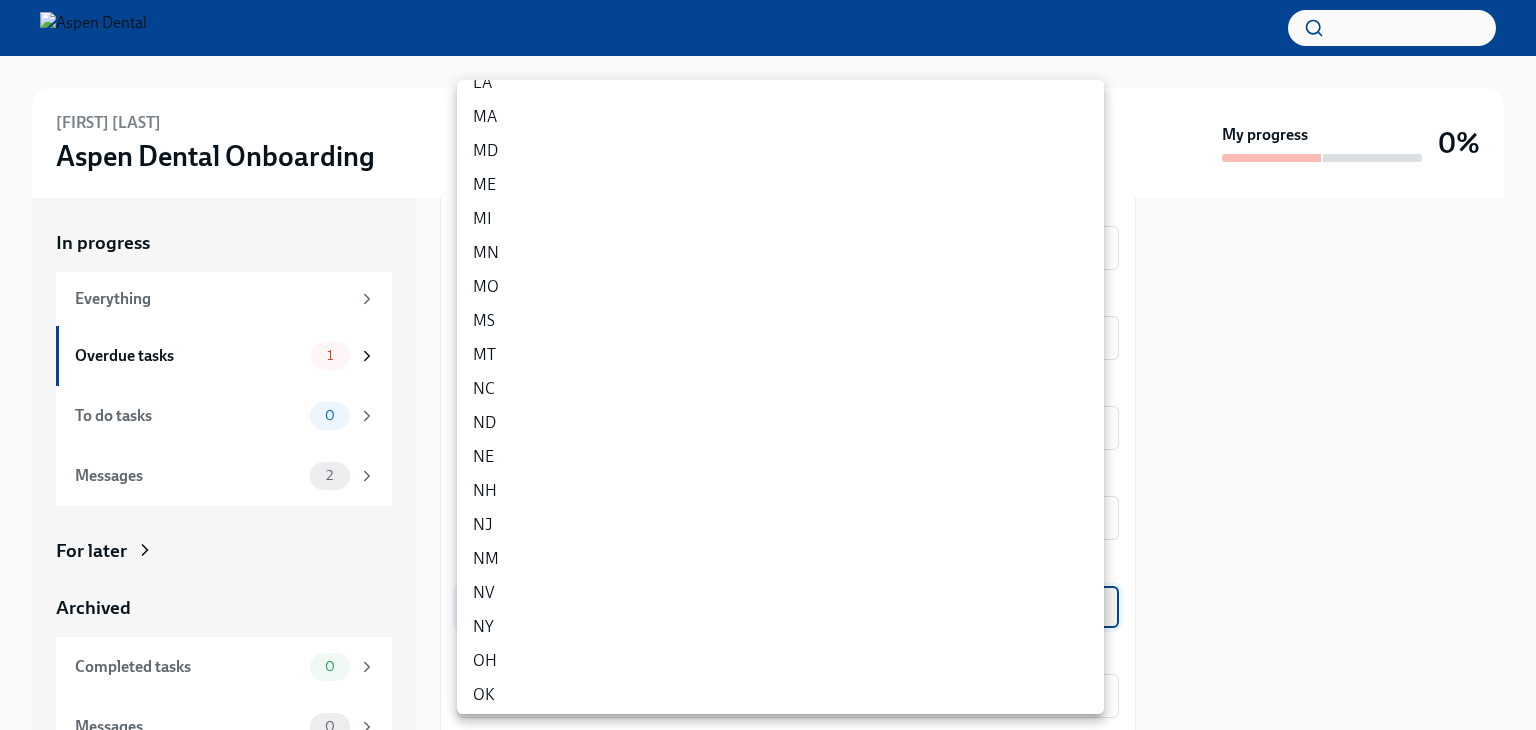 type on "hGT0hvnfI" 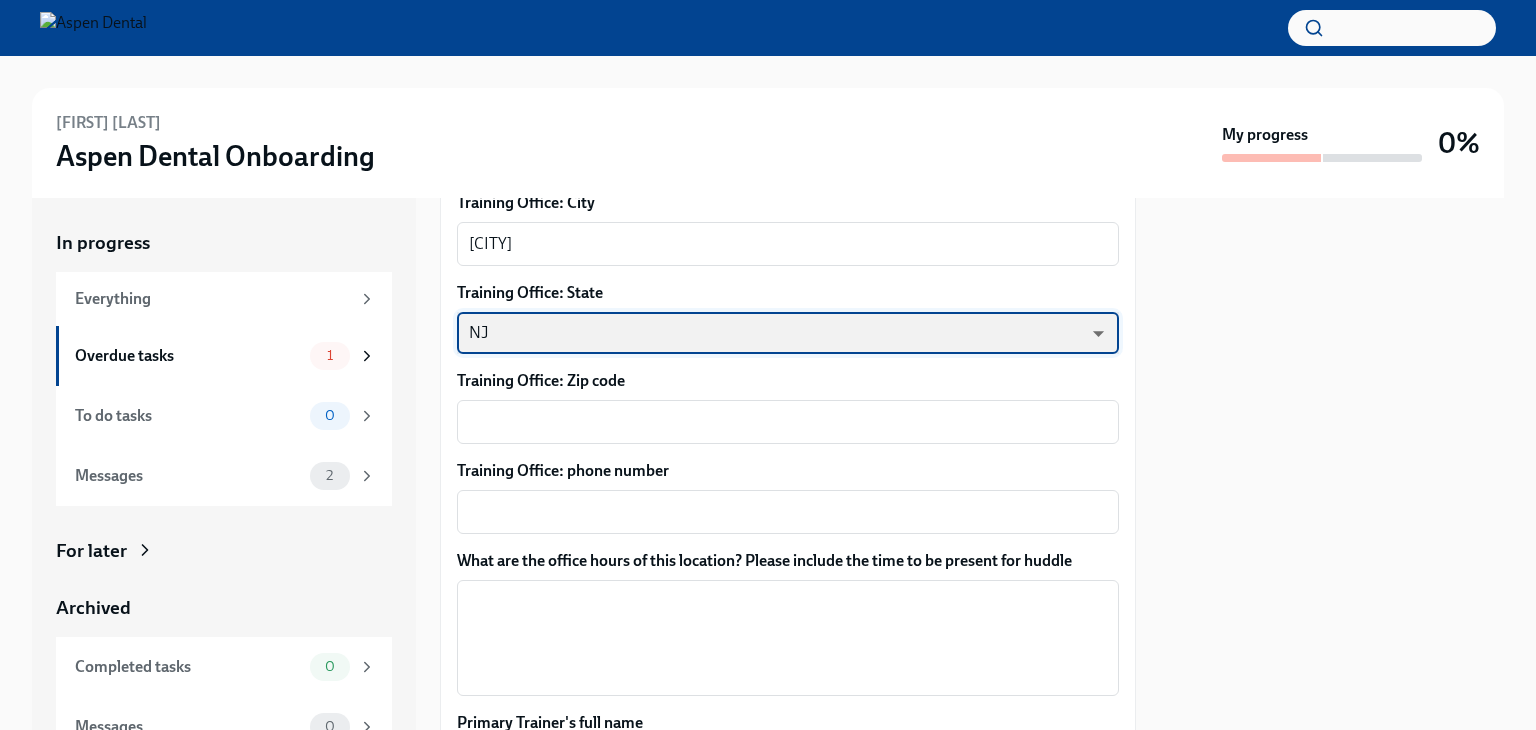 scroll, scrollTop: 1498, scrollLeft: 0, axis: vertical 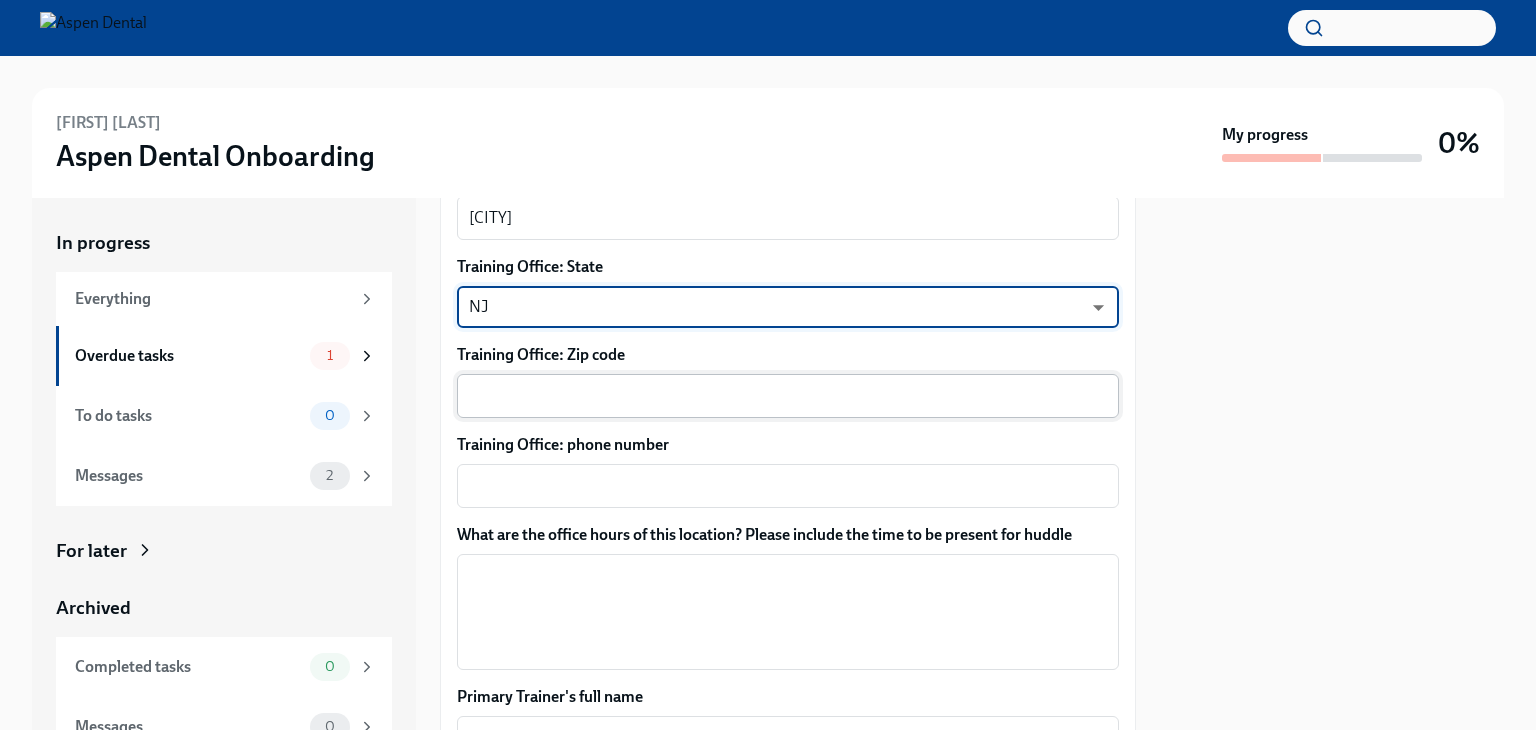 click on "Training Office: Zip code" at bounding box center [788, 396] 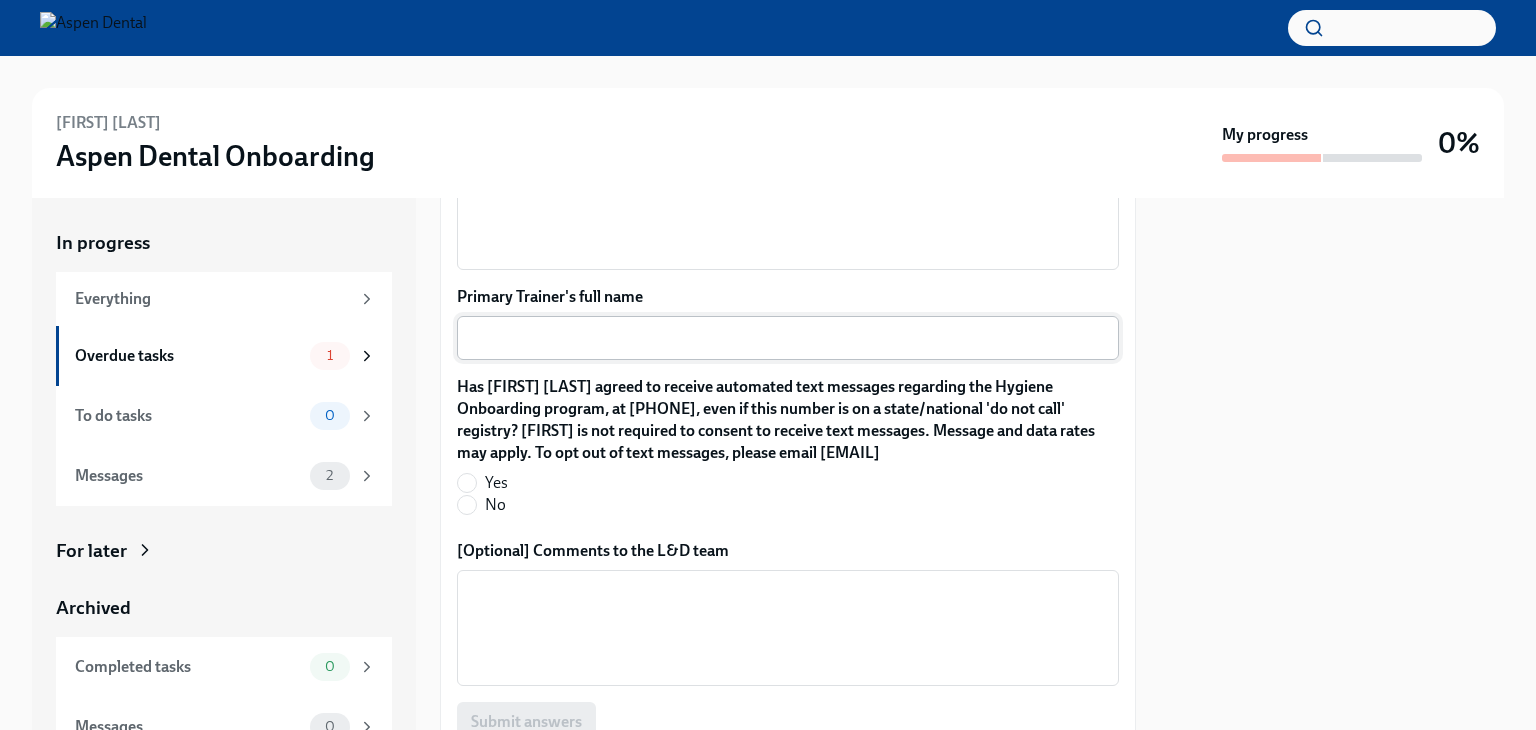 scroll, scrollTop: 1798, scrollLeft: 0, axis: vertical 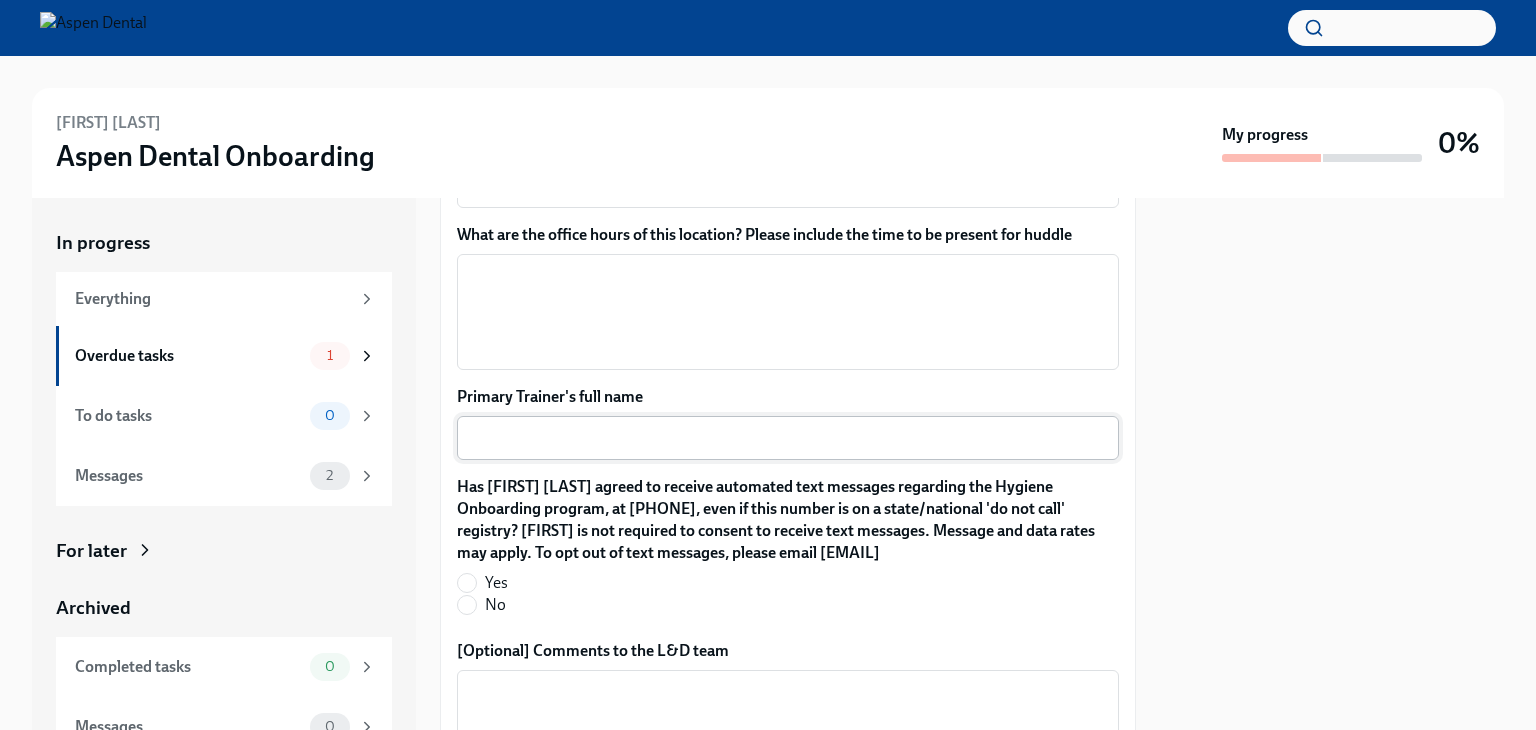 click on "Primary Trainer's full name" at bounding box center [788, 438] 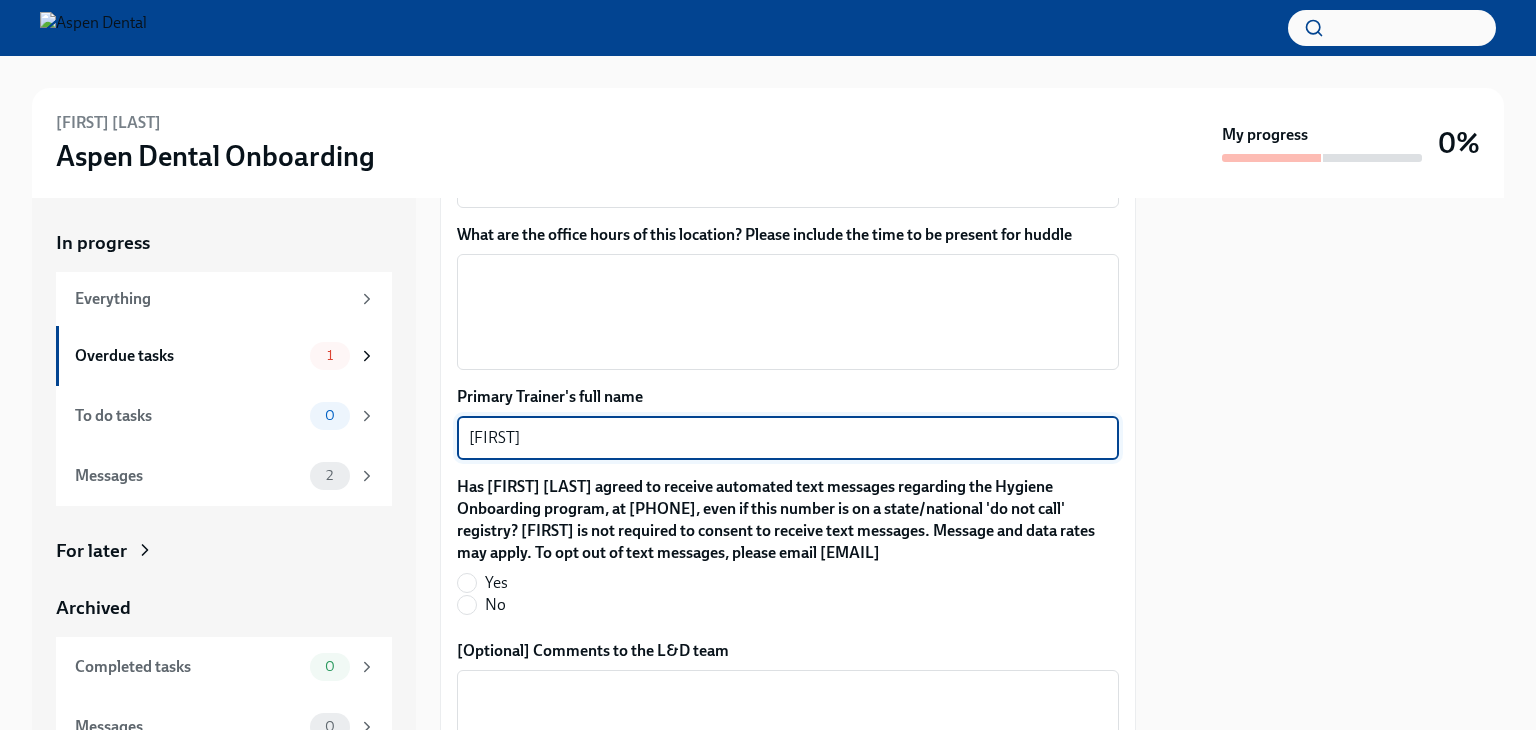 click on "[FIRST]" at bounding box center [788, 438] 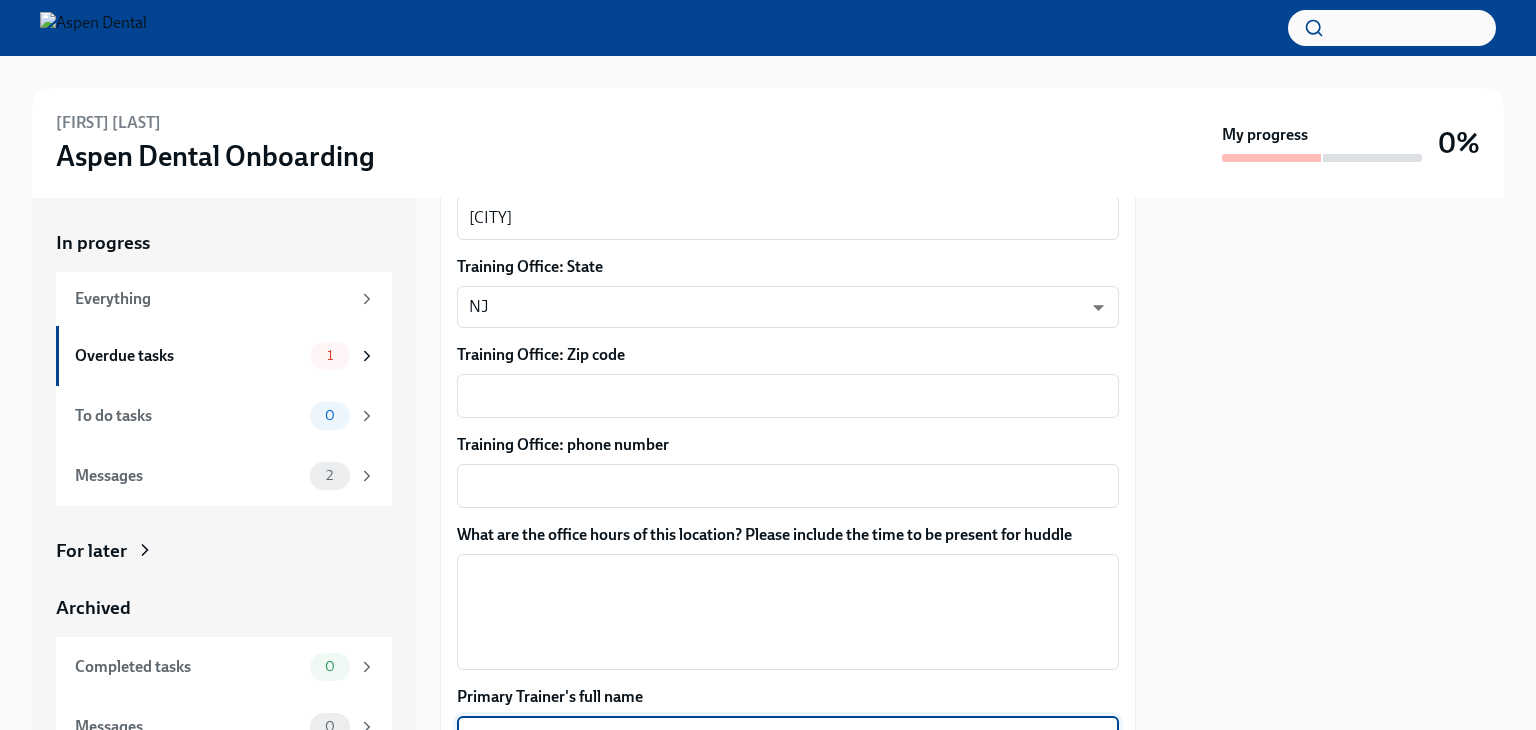 type on "[FIRST]" 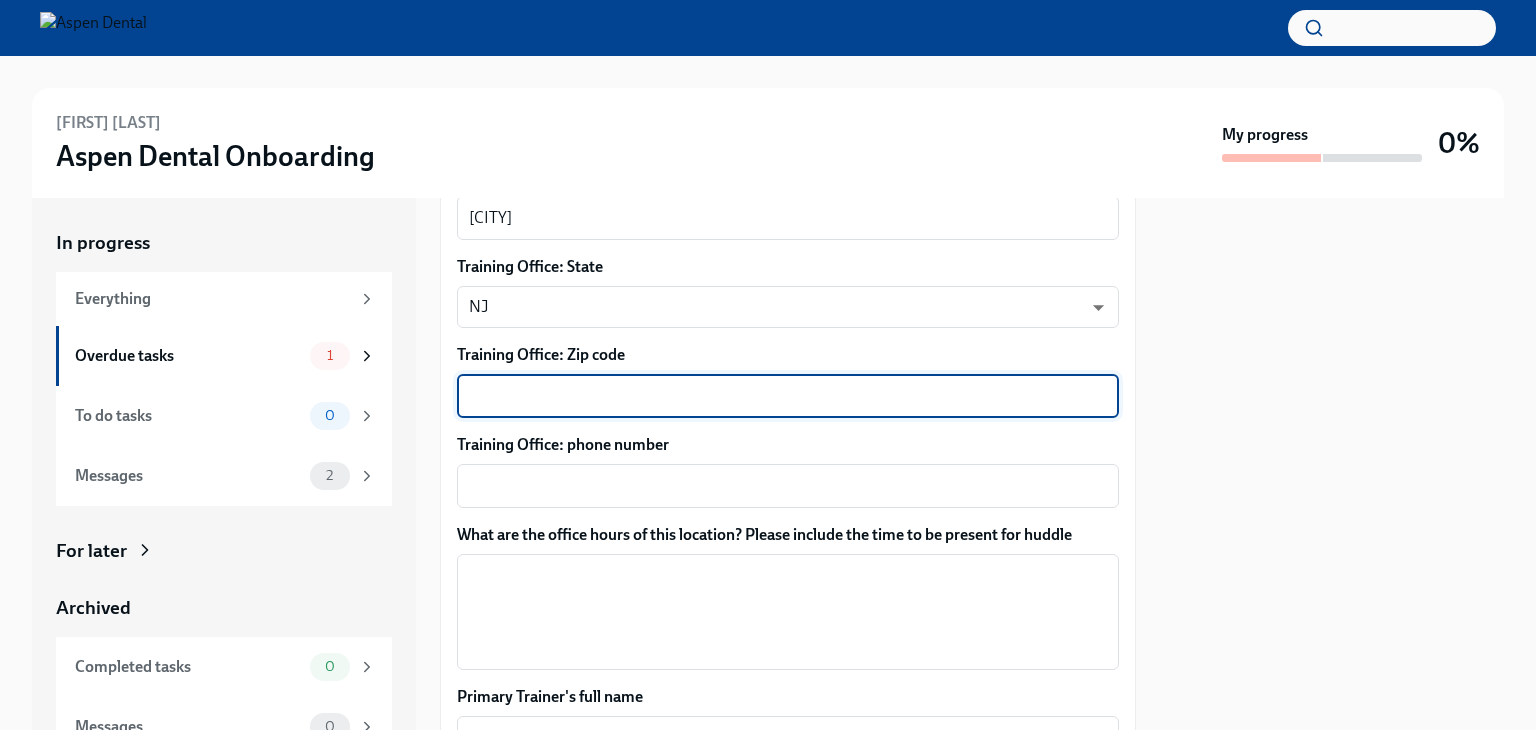 click on "Training Office: Zip code" at bounding box center [788, 396] 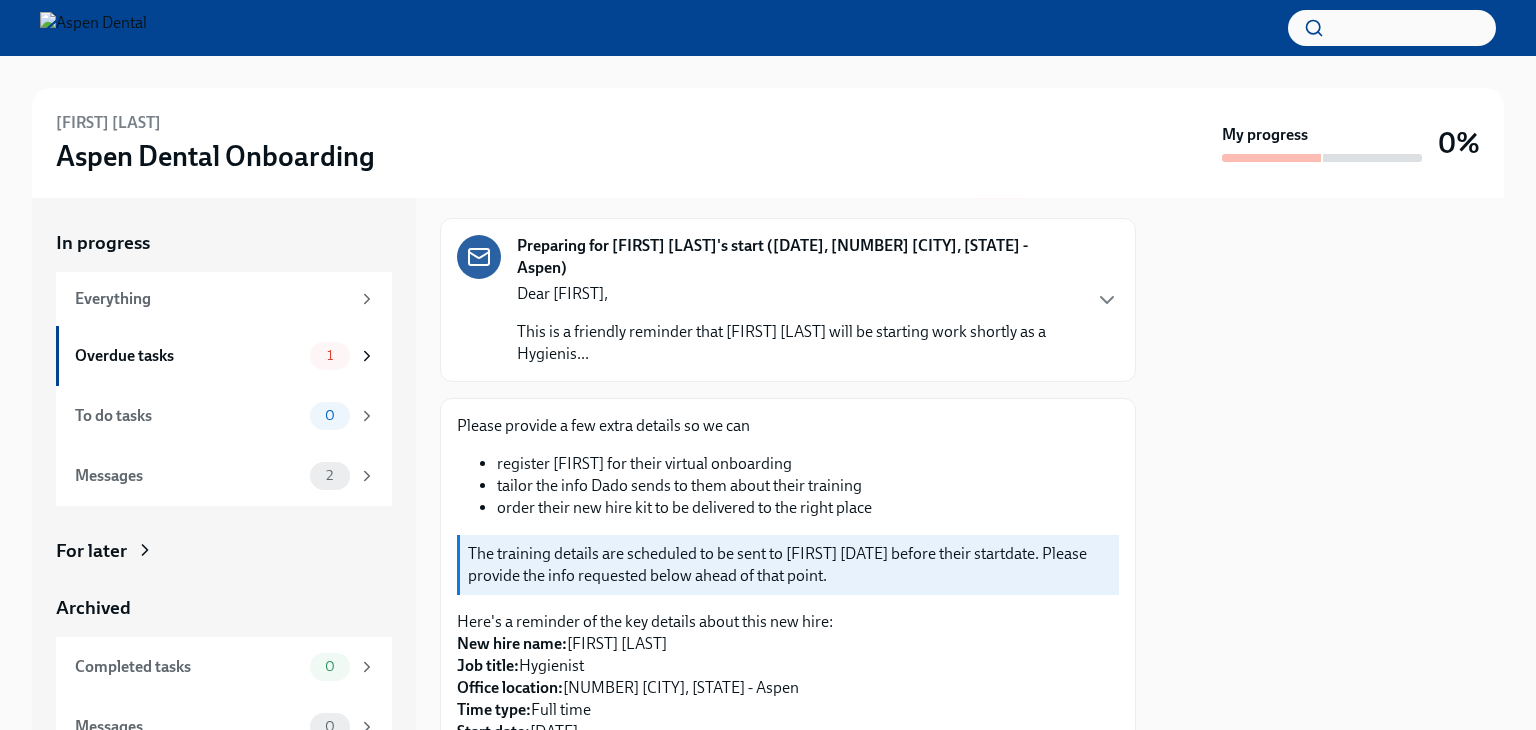 scroll, scrollTop: 4, scrollLeft: 0, axis: vertical 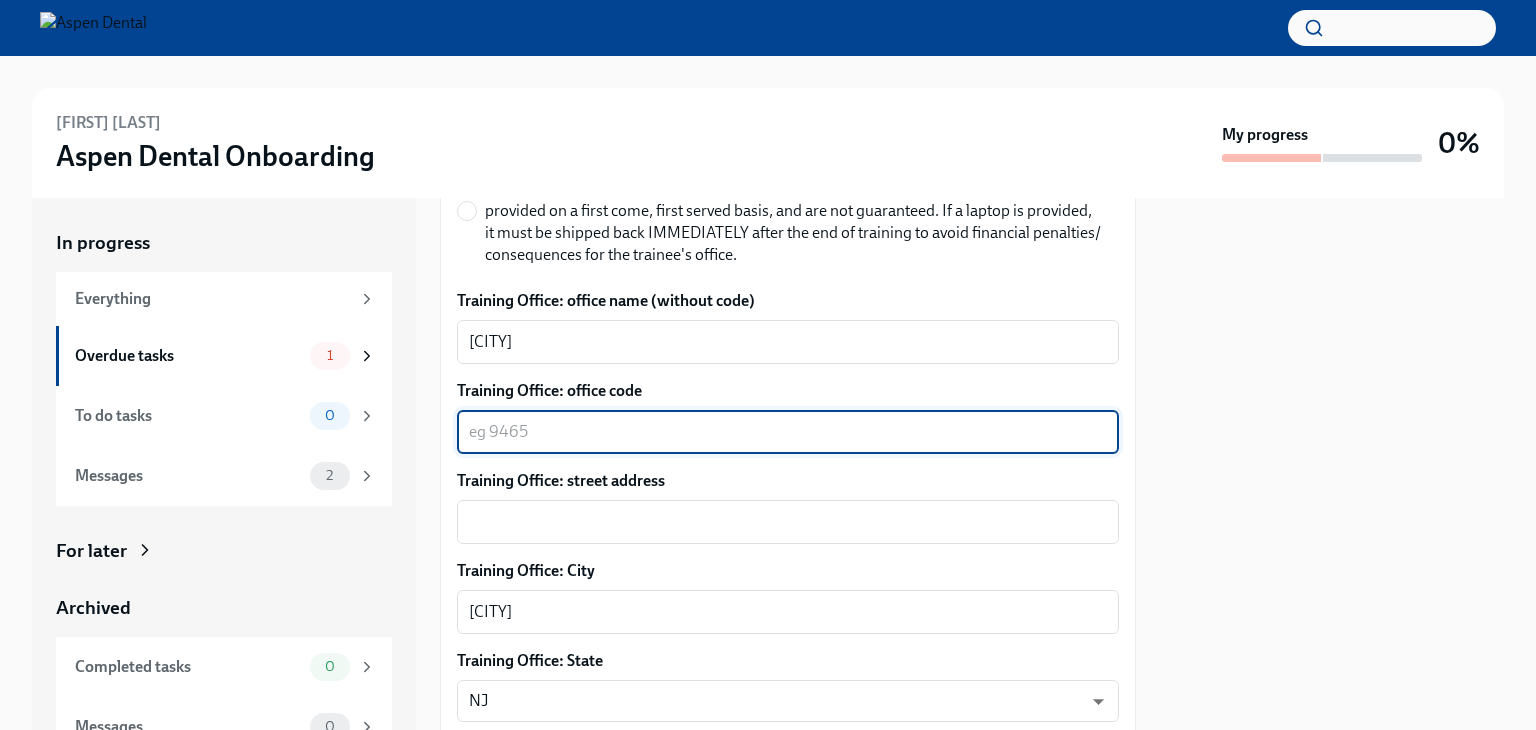 click on "Training Office: office code" at bounding box center (788, 432) 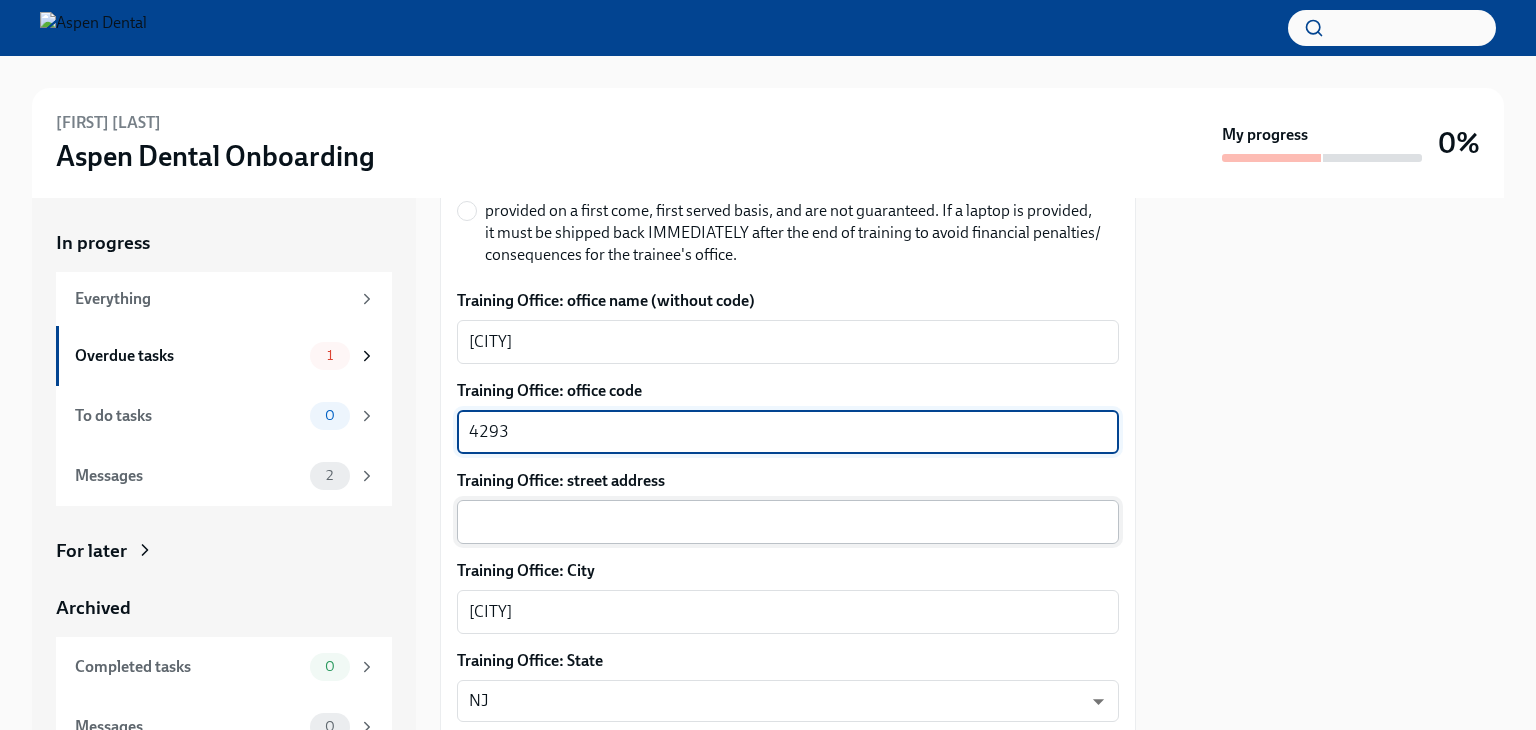 type on "4293" 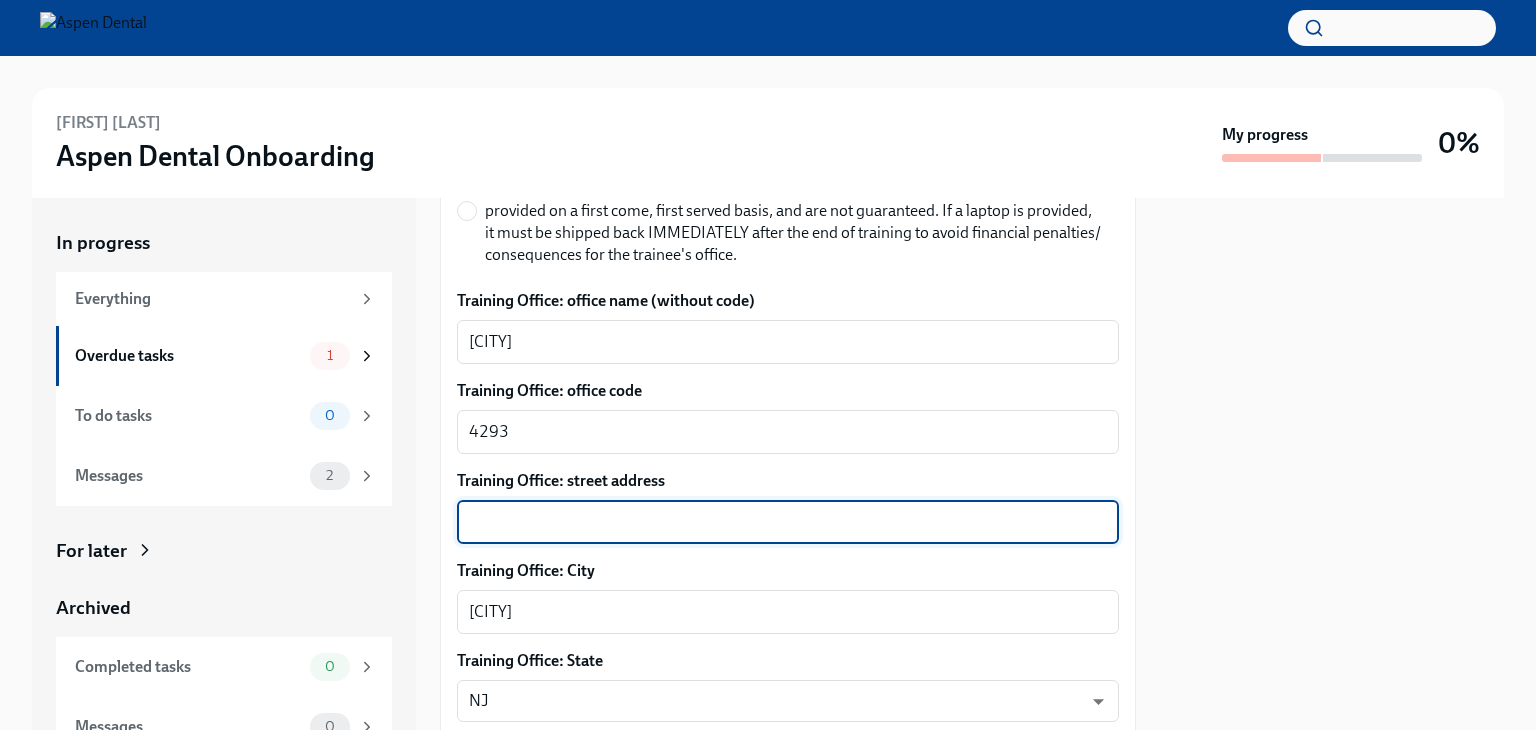 click on "Training Office: street address" at bounding box center [788, 522] 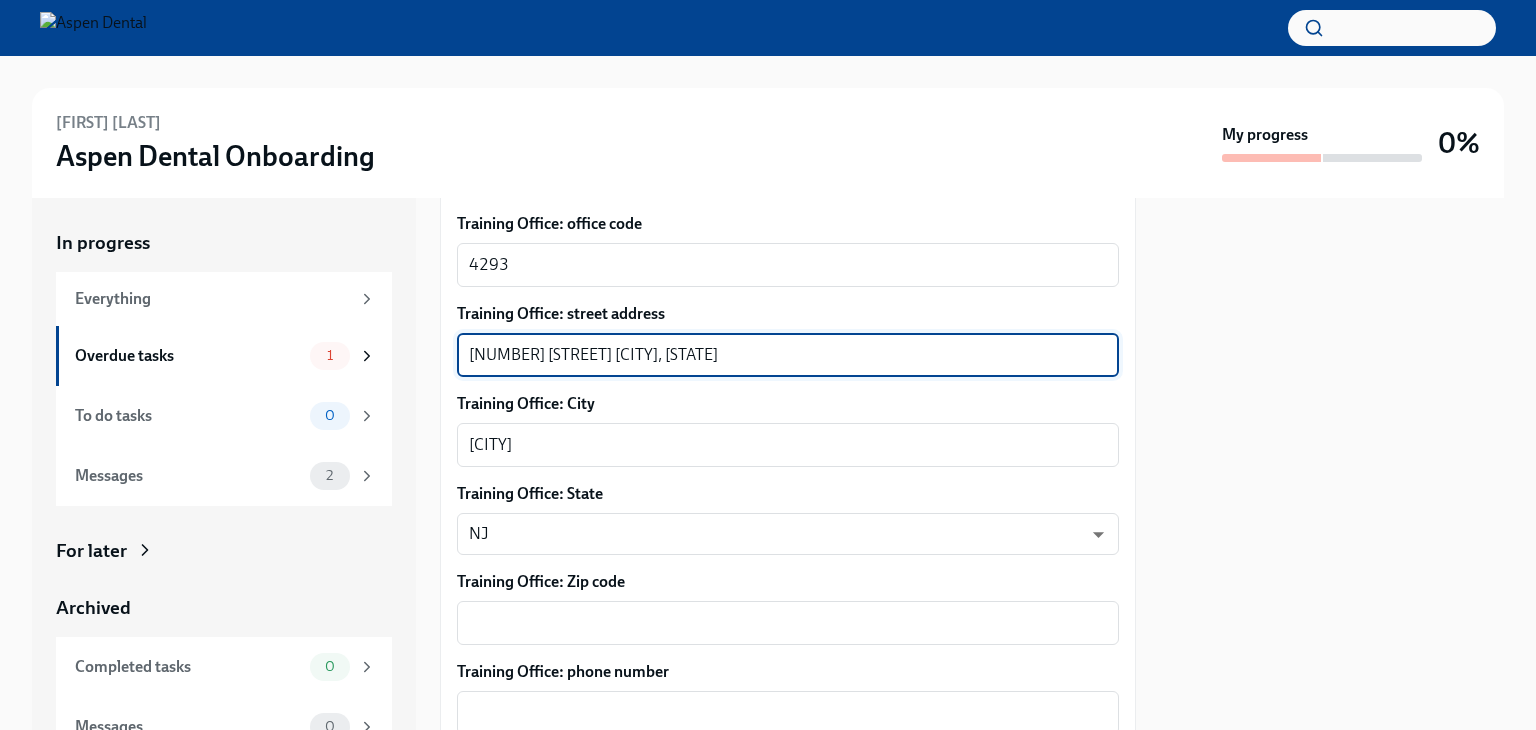 scroll, scrollTop: 1304, scrollLeft: 0, axis: vertical 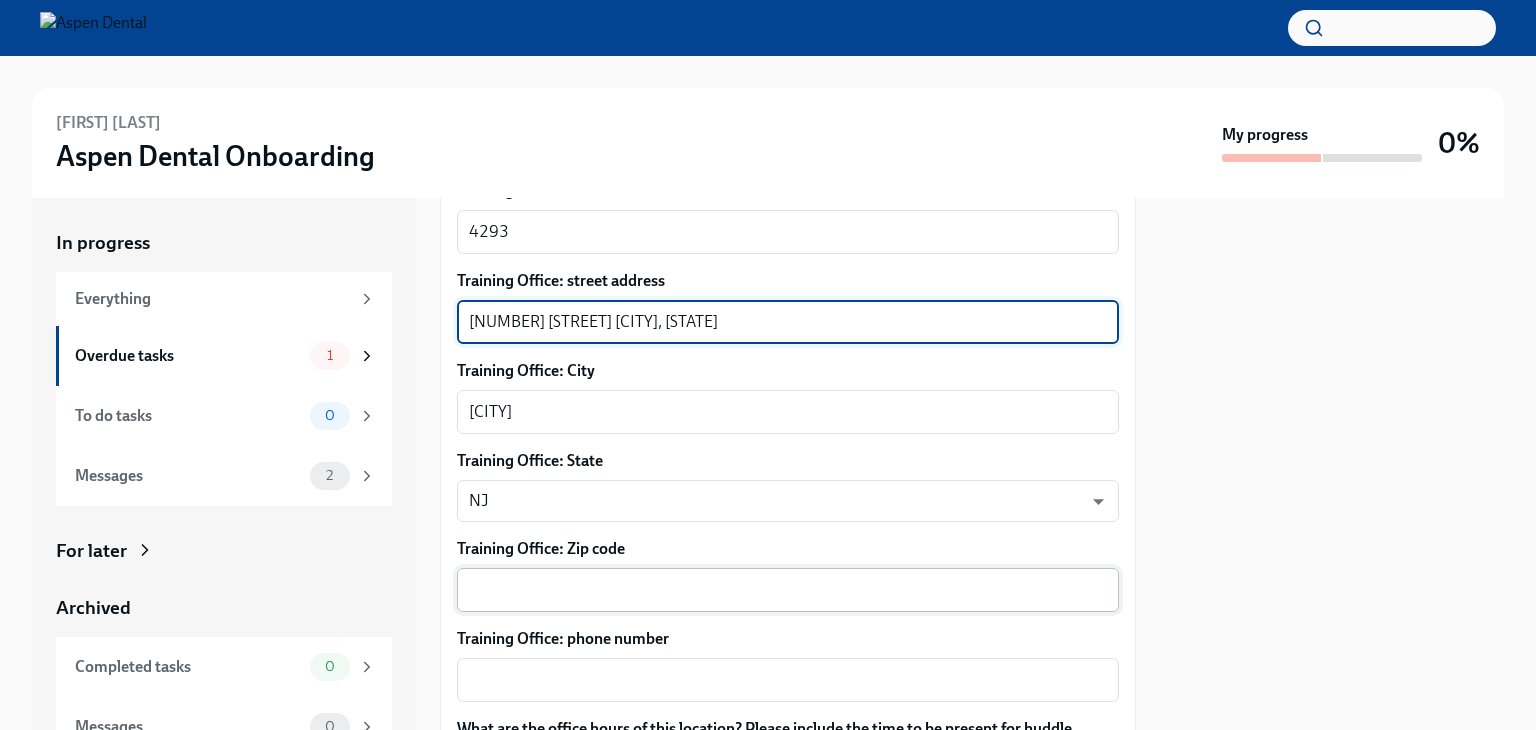 type on "[NUMBER] [STREET] [CITY], [STATE]" 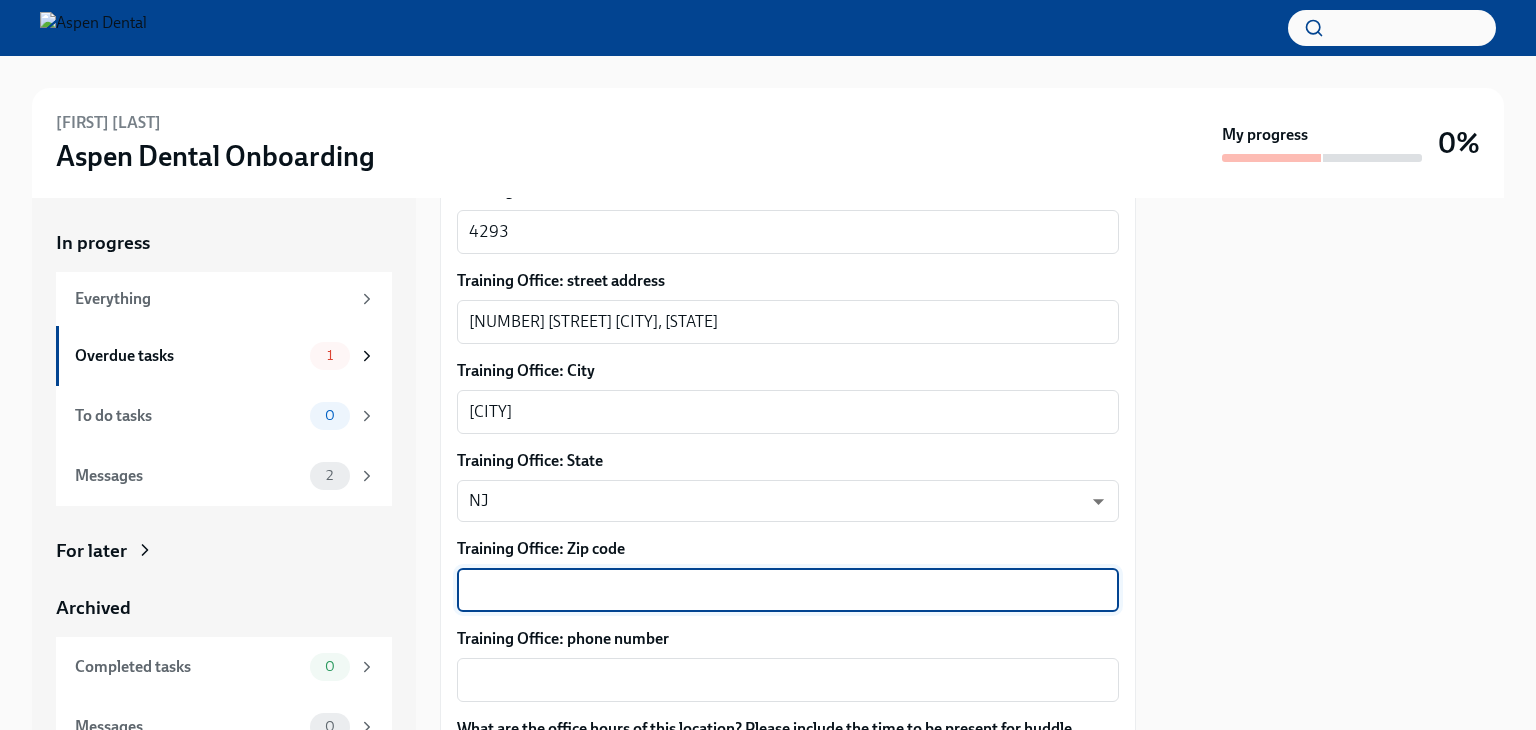 click on "Training Office: Zip code" at bounding box center [788, 590] 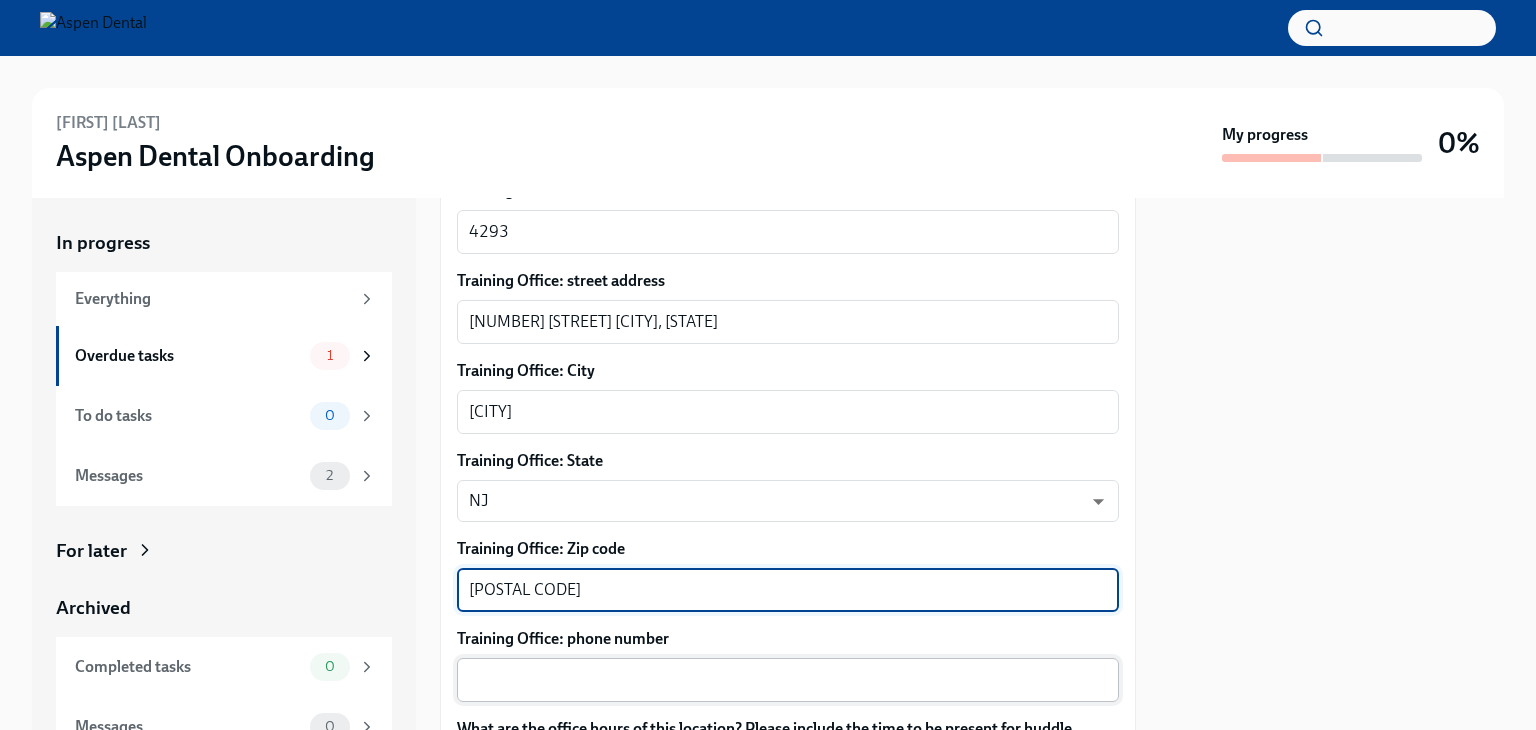 type on "[POSTAL CODE]" 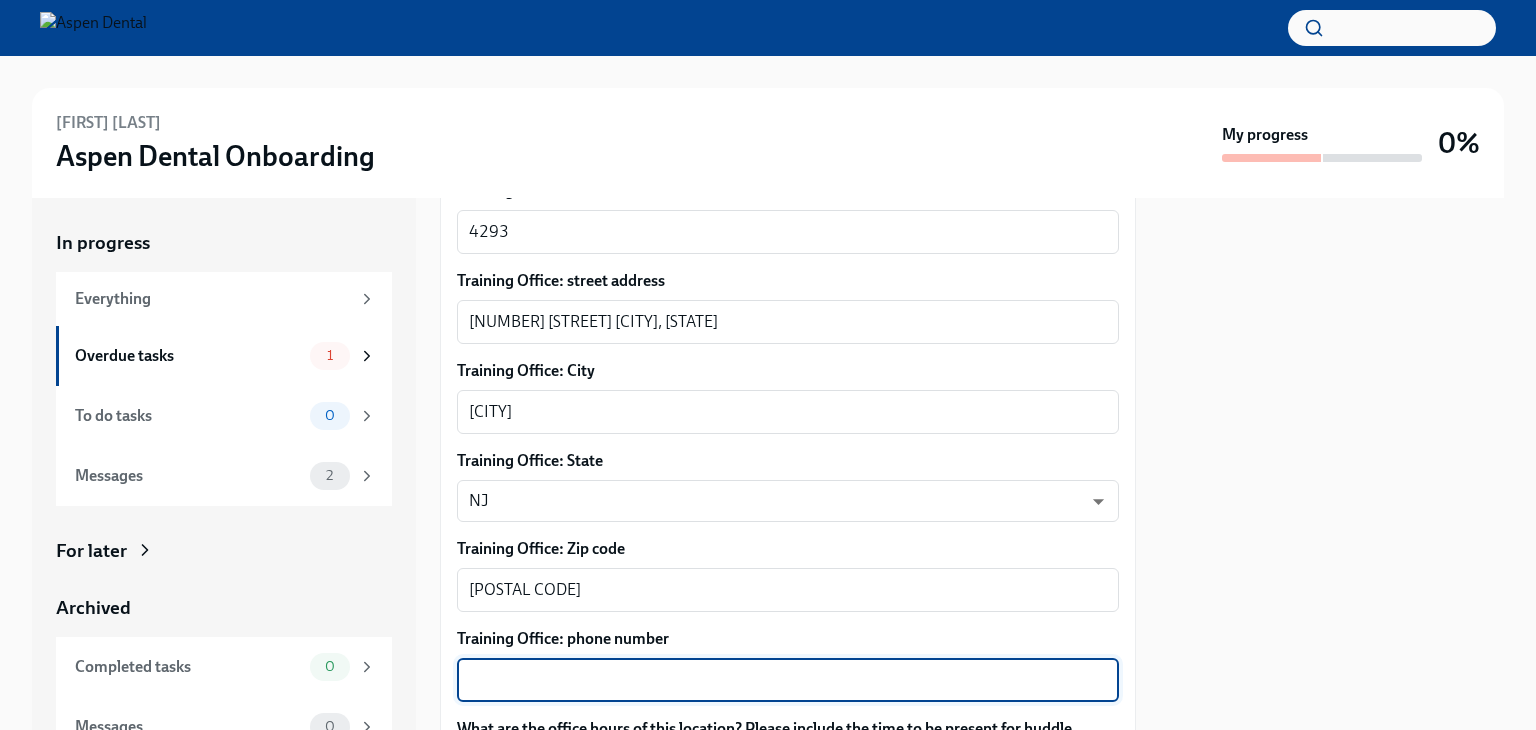 click on "Training Office: phone number" at bounding box center [788, 680] 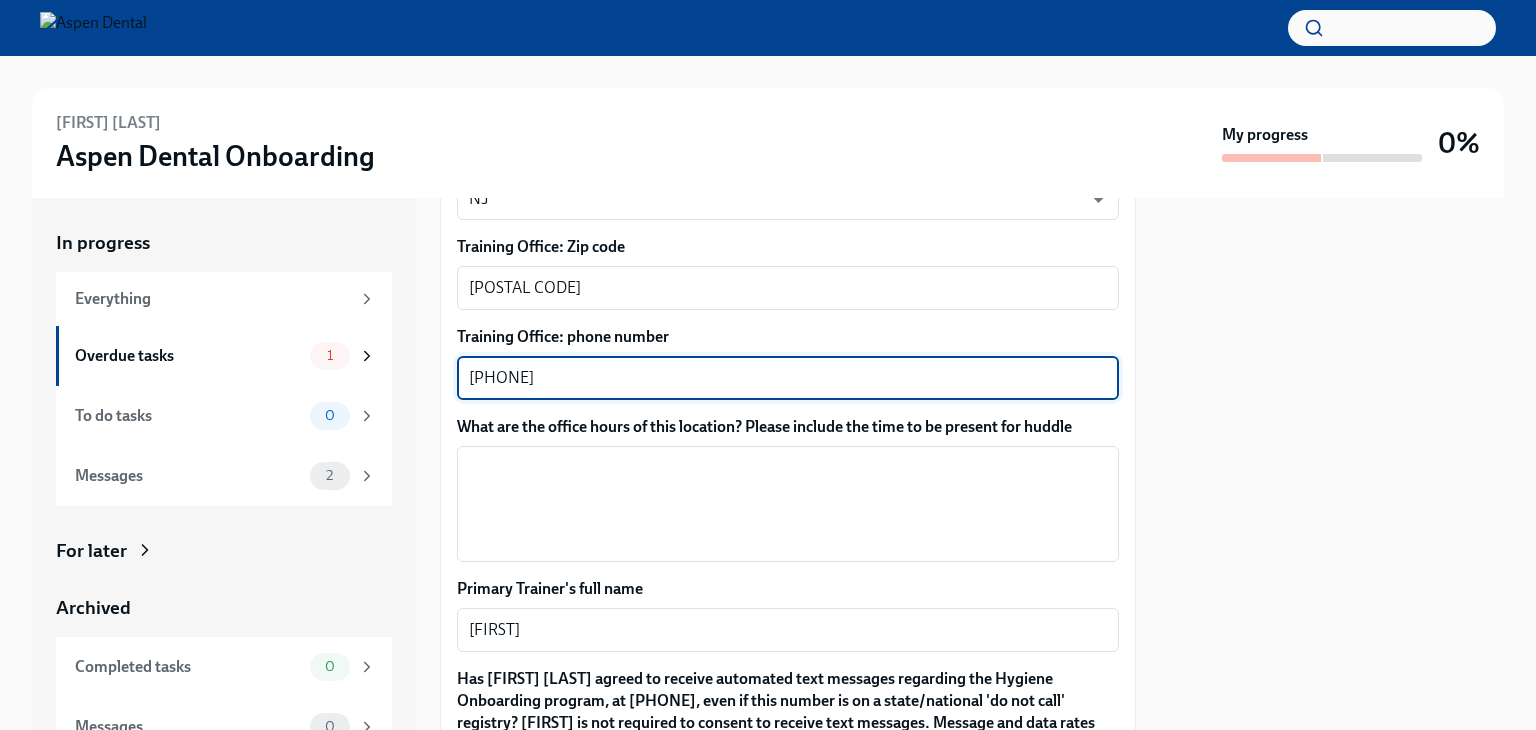 scroll, scrollTop: 1619, scrollLeft: 0, axis: vertical 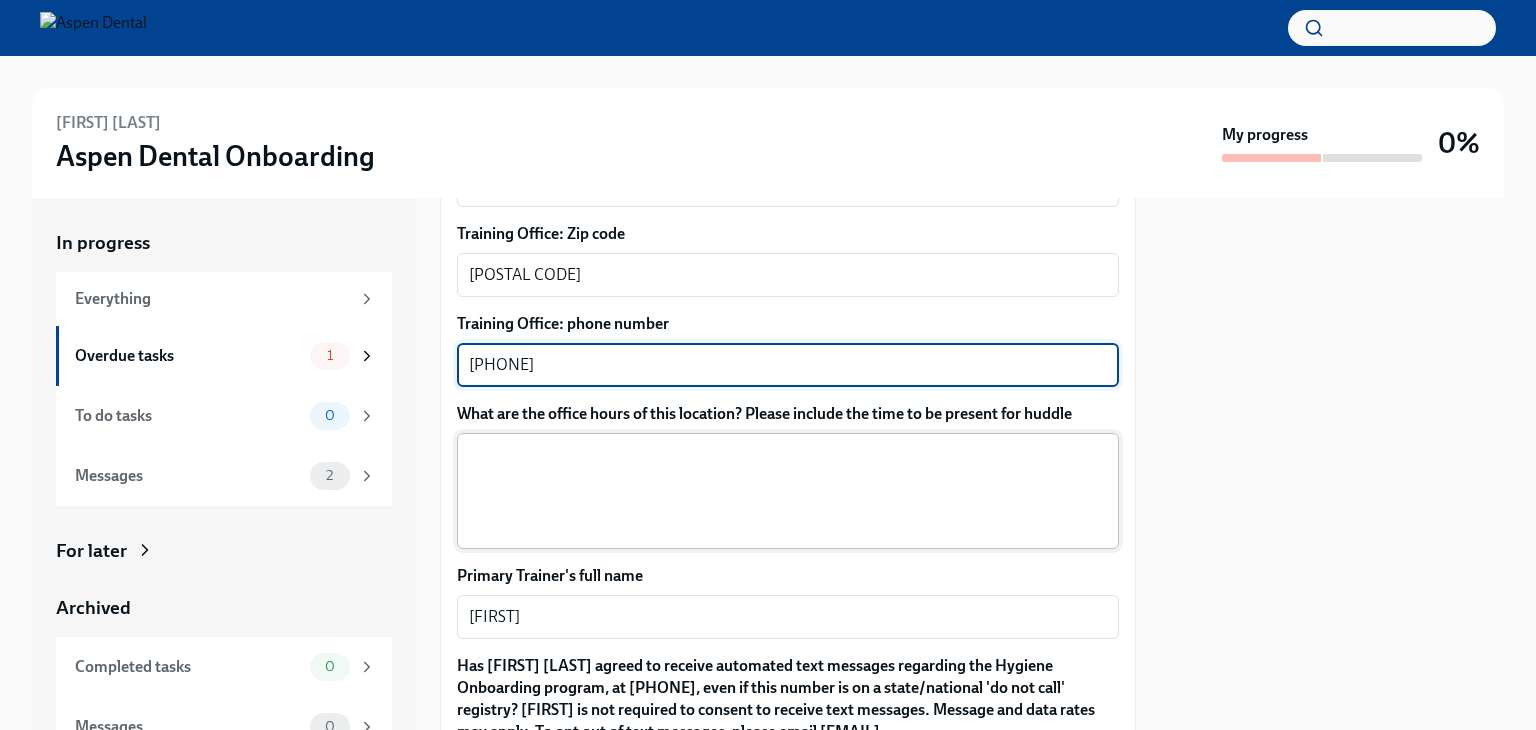 type on "[PHONE]" 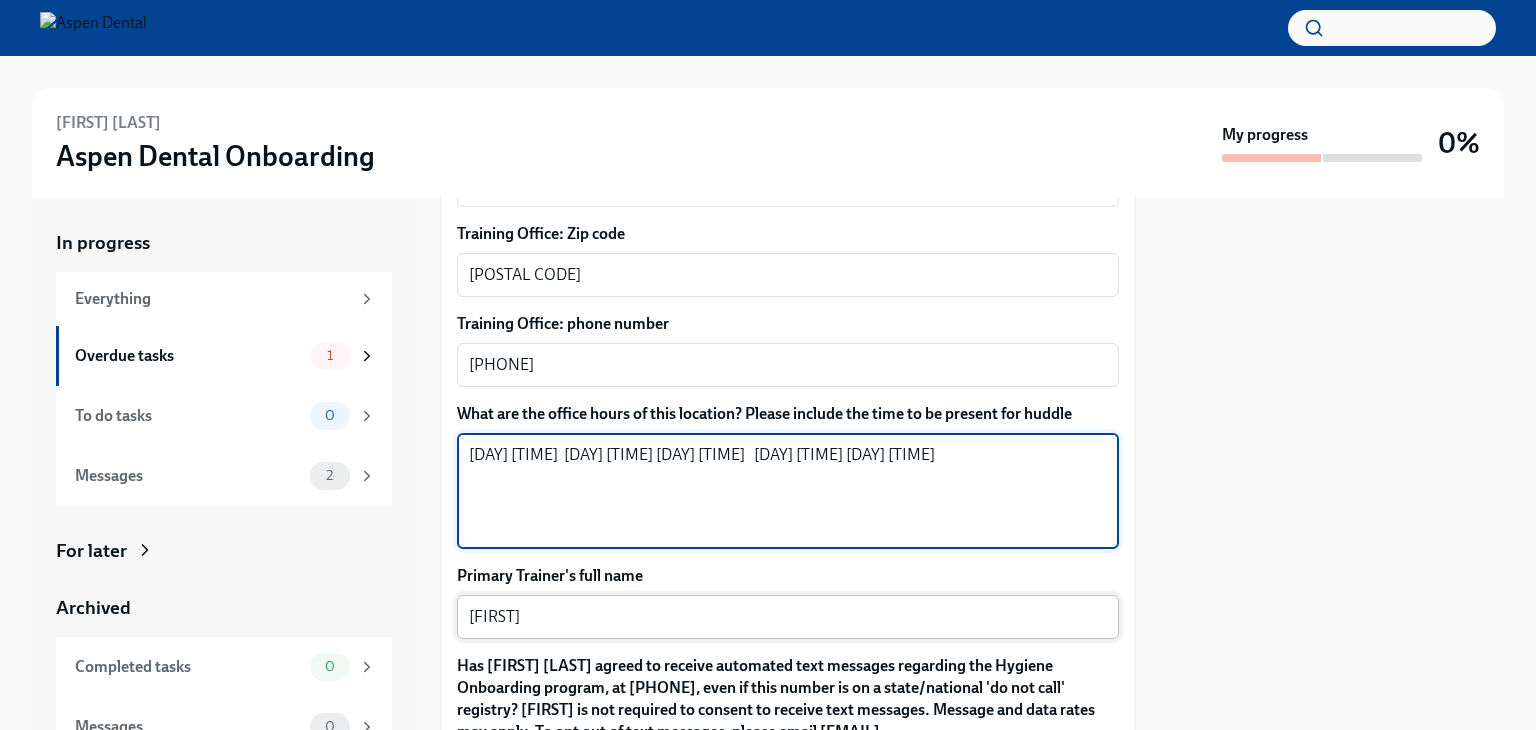type on "[DAY] [TIME]  [DAY] [TIME] [DAY] [TIME]   [DAY] [TIME] [DAY] [TIME]" 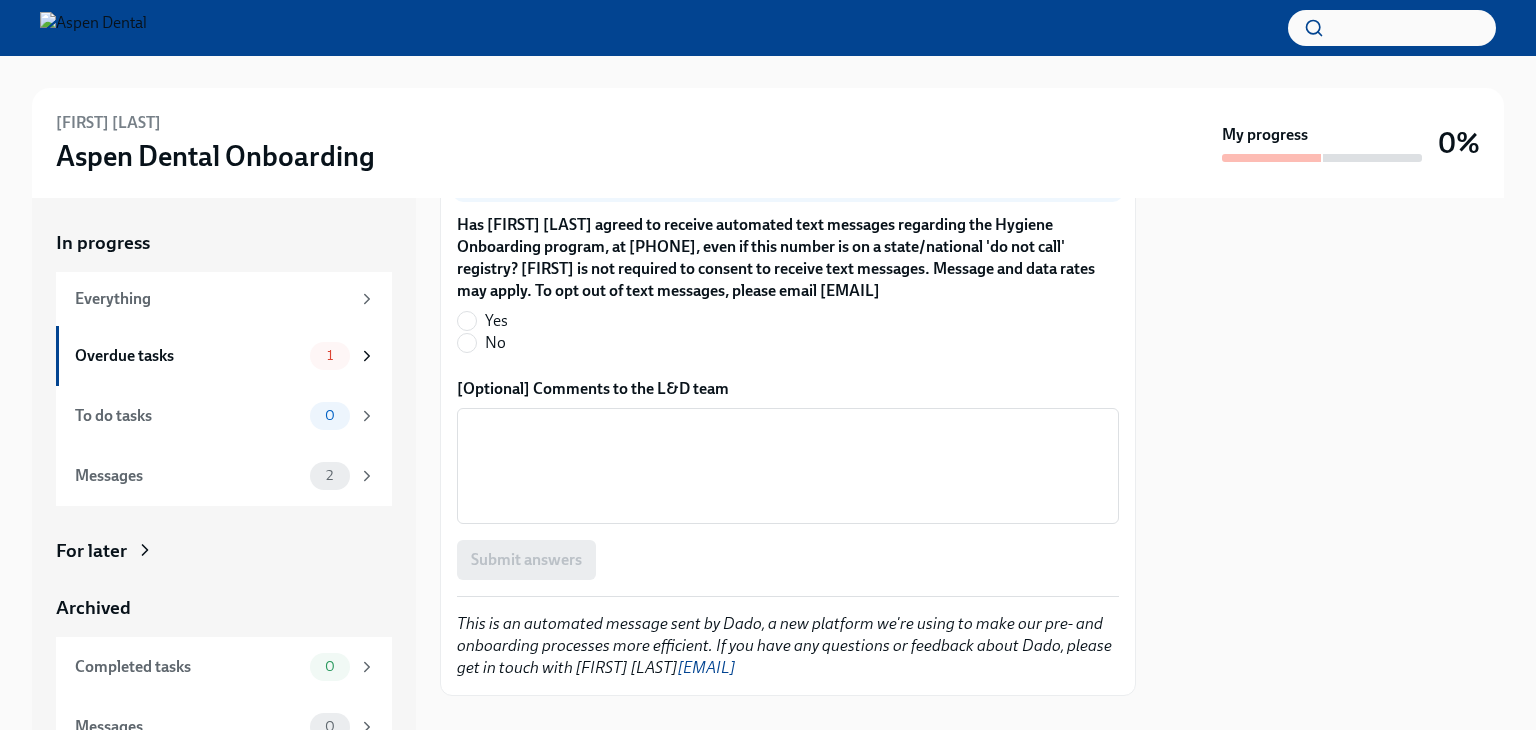 scroll, scrollTop: 1946, scrollLeft: 0, axis: vertical 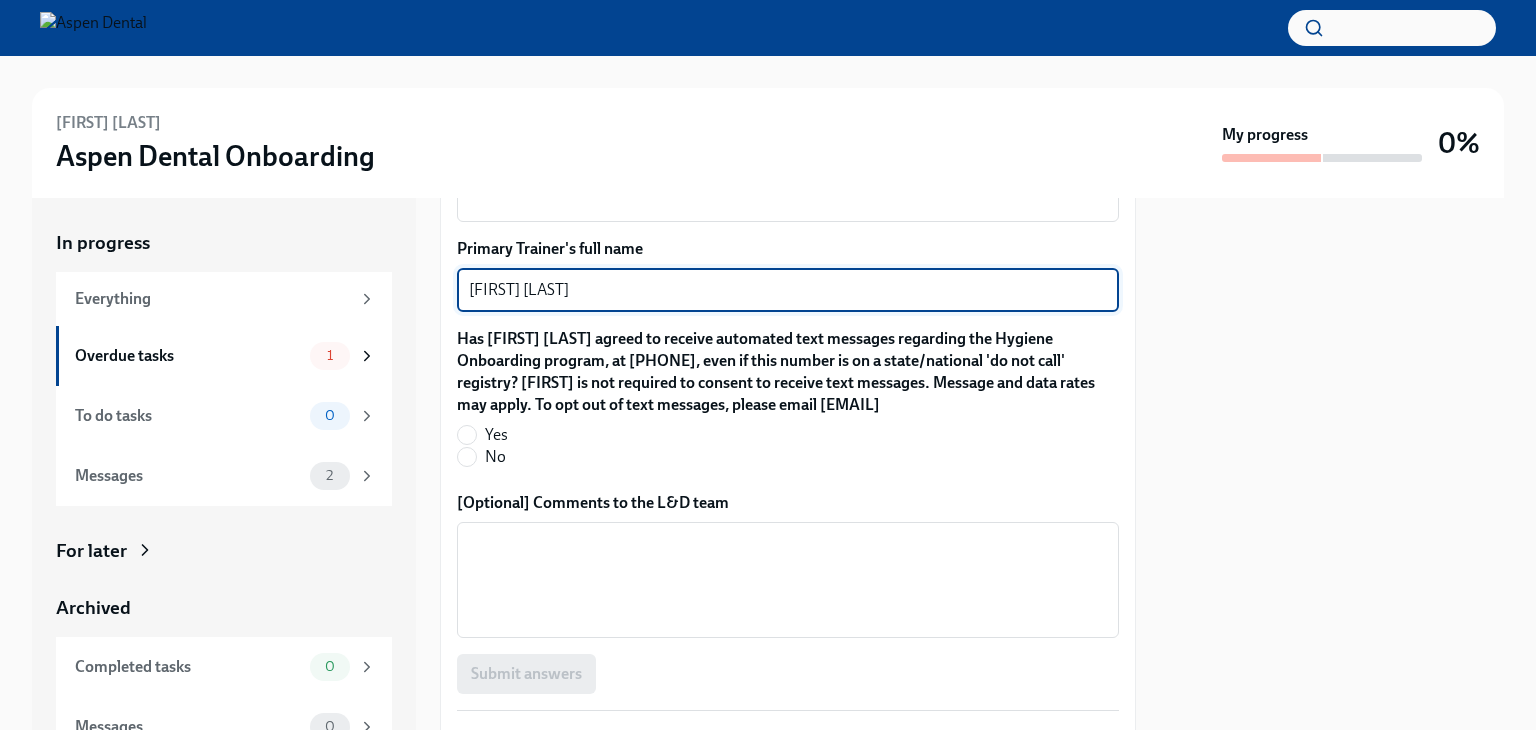 type on "[FIRST] [LAST]" 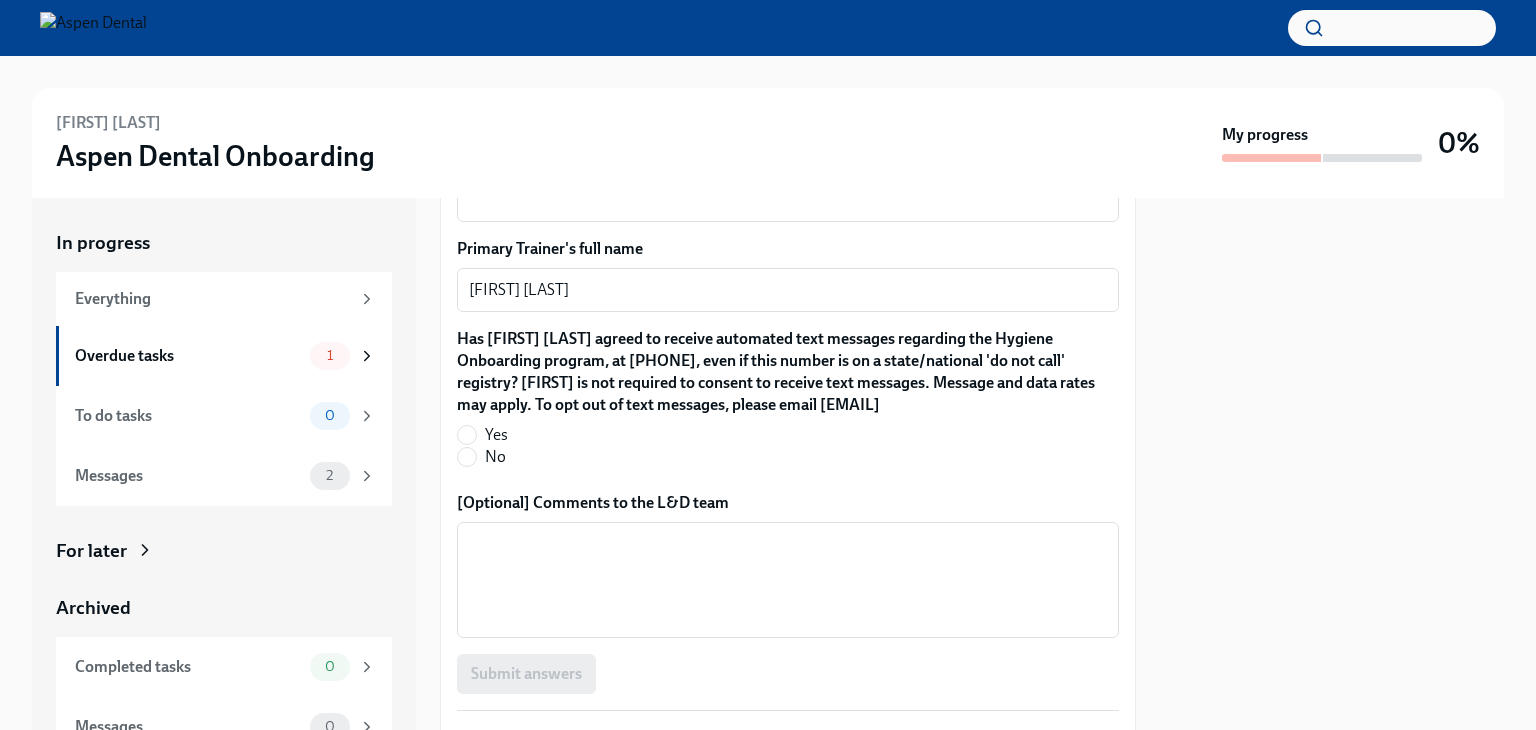 click at bounding box center (1332, 464) 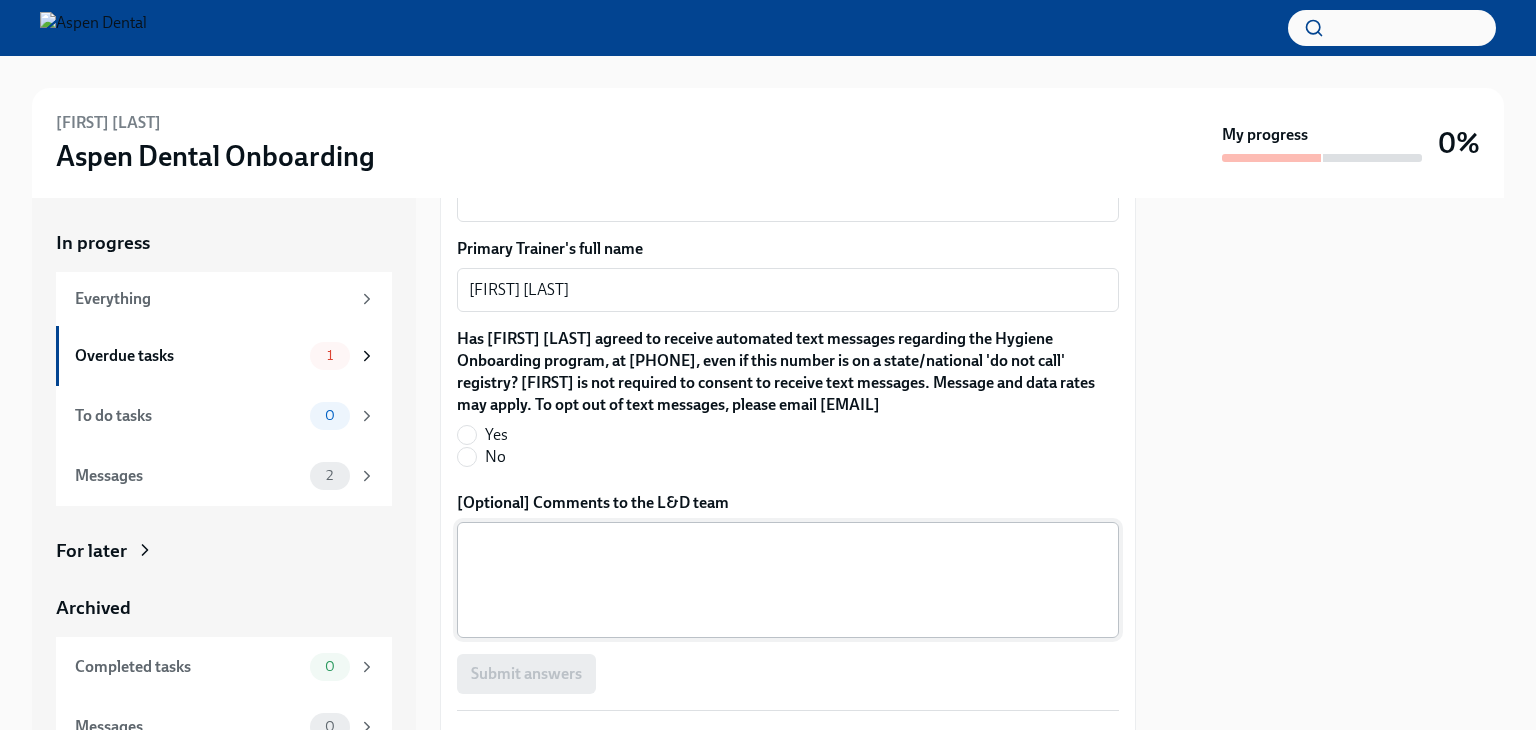 click on "[Optional] Comments to the L&D team" at bounding box center [788, 580] 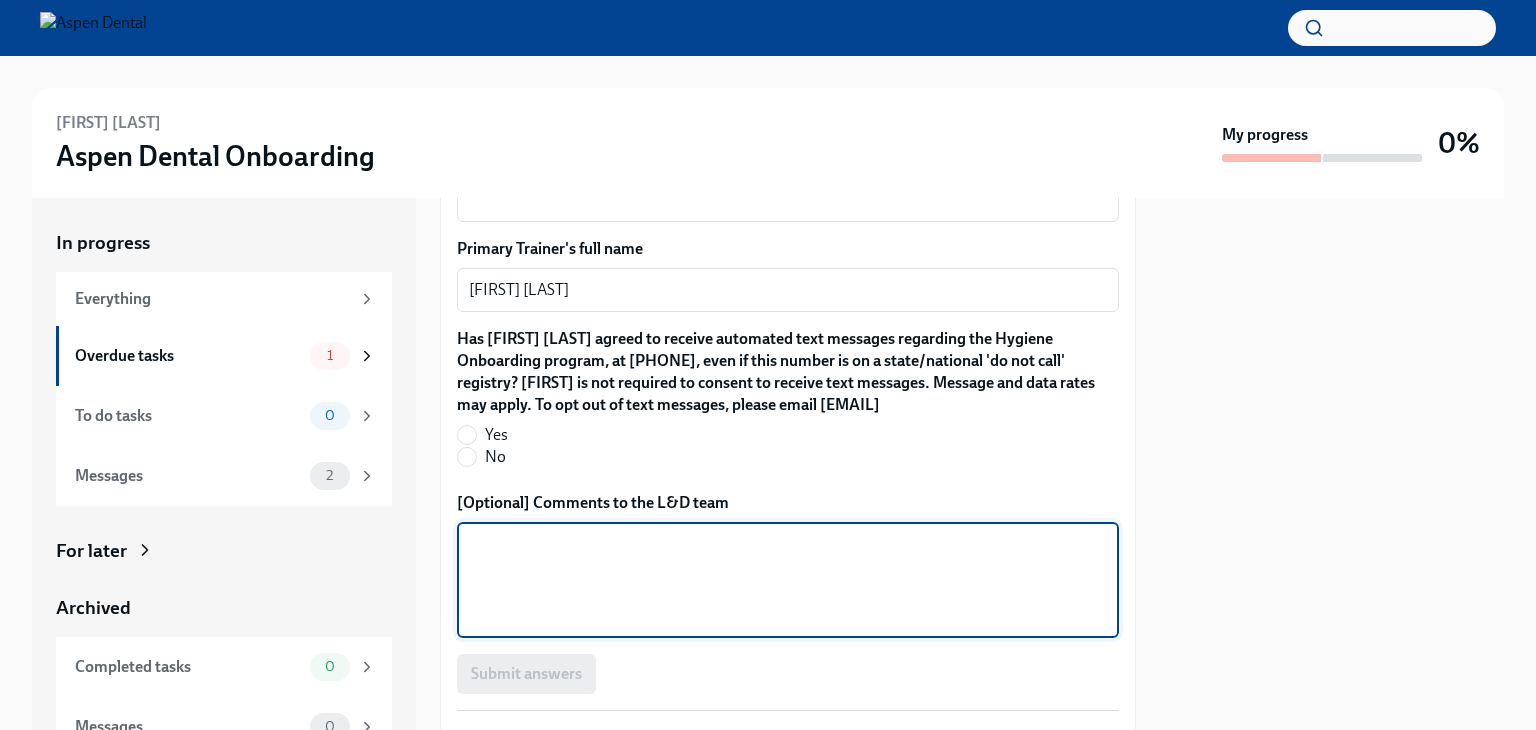 drag, startPoint x: 468, startPoint y: 411, endPoint x: 446, endPoint y: 413, distance: 22.090721 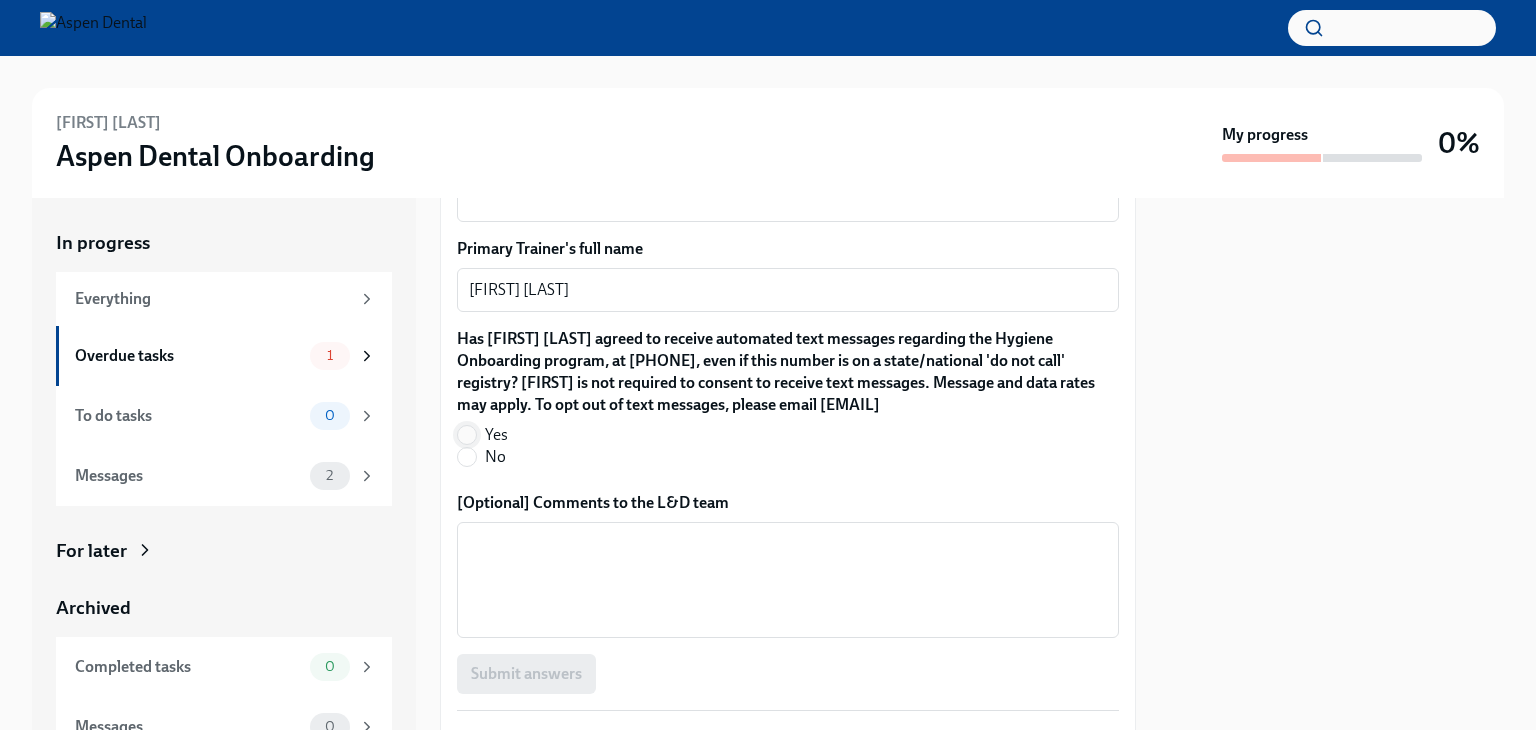 click on "Yes" at bounding box center (467, 435) 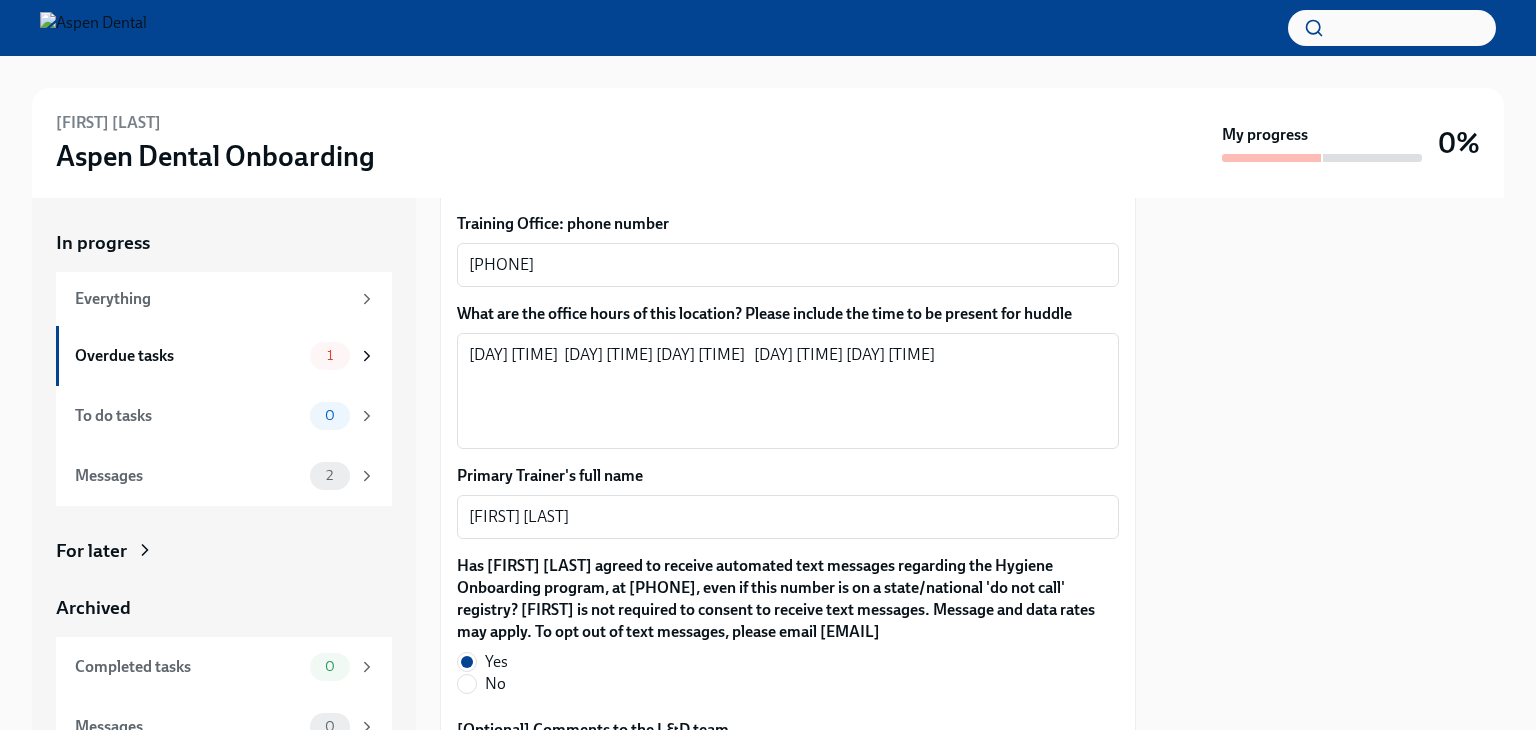 scroll, scrollTop: 1652, scrollLeft: 0, axis: vertical 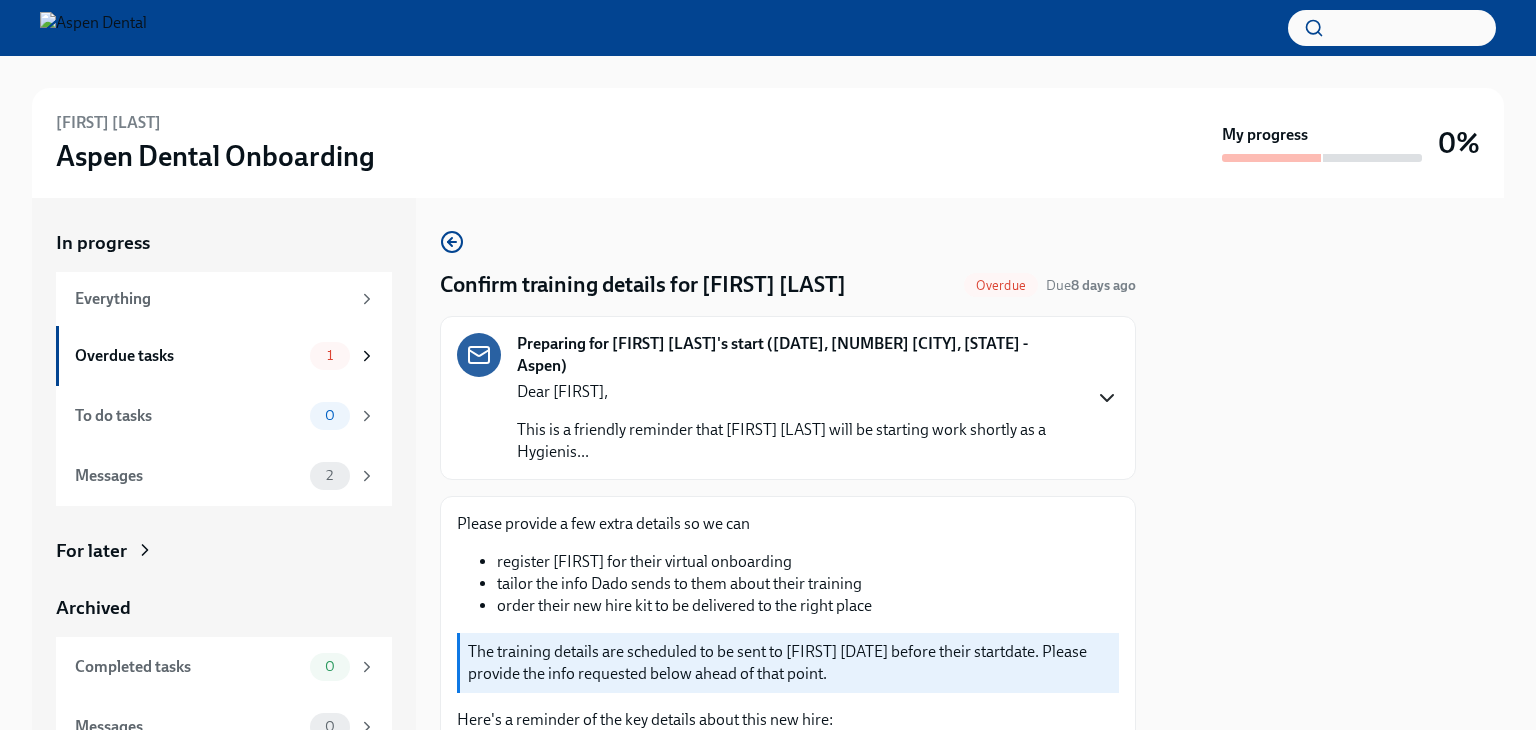 click 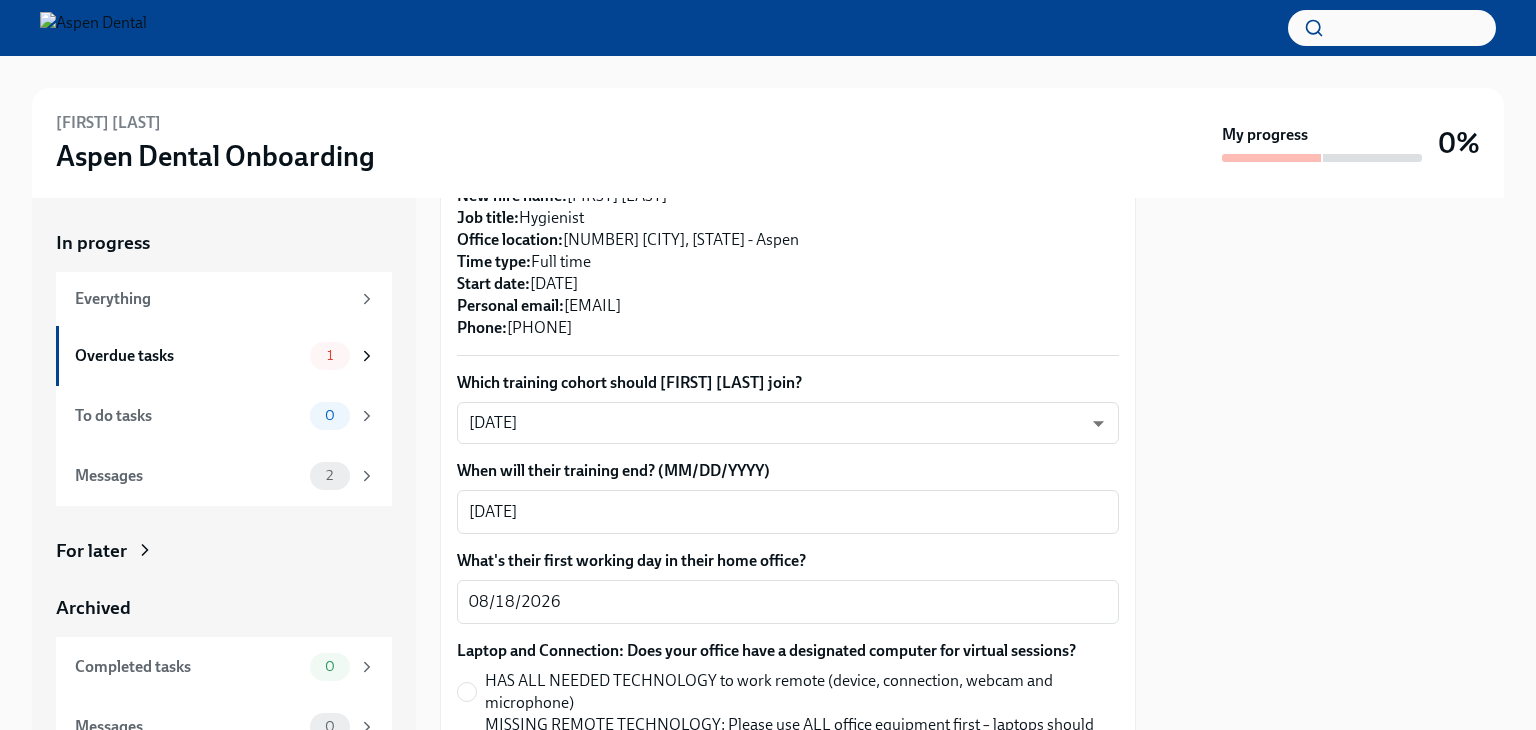 scroll, scrollTop: 1396, scrollLeft: 0, axis: vertical 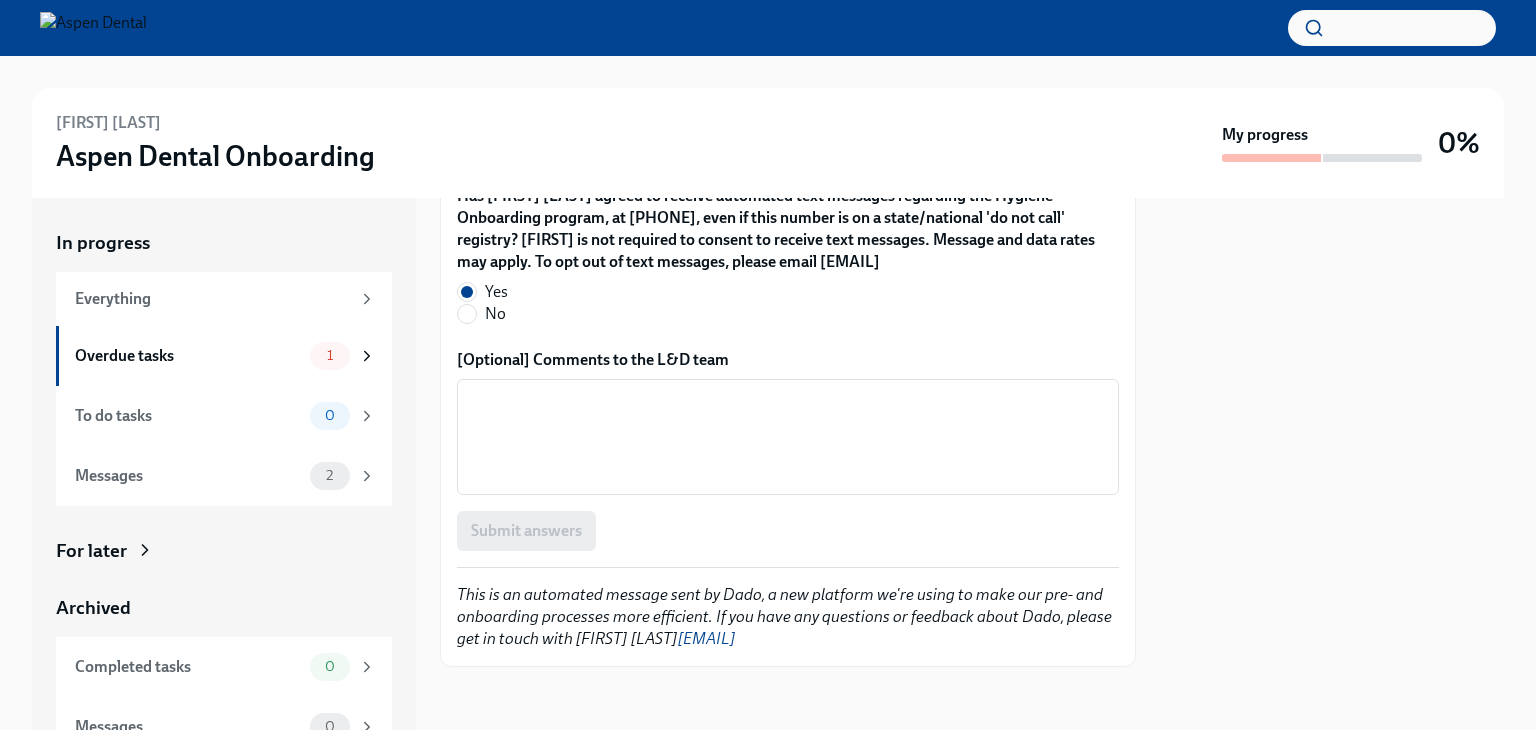 click on "Confirm training details for [FIRST] [LAST] Overdue Due  8 days ago Preparing for [FIRST] [LAST]'s start ([DATE], [NUMBER] [CITY], [STATE] - Aspen) [DATE] Dear [FIRST],
This is a friendly reminder that [FIRST] [LAST] will be starting work shortly as a Hygienist, on [DATE]. Their home office will be [NUMBER] [CITY], [STATE] - Aspen.
This information has also been sent to the RM and OM (if there is one for this location). Sharing Training Details with [FIRST] [LAST] (Welcome Letter) Dado will automatically send an email to [FIRST] [DATE] before their first day, sharing details of their training:
dates and location of their training
the phone number and office hours of their training location
their trainer's name
the name and contact details of yourself, the RM and the name of the OM at their home office (if there is one)
New Hire Kit New hire name:" at bounding box center [768, 393] 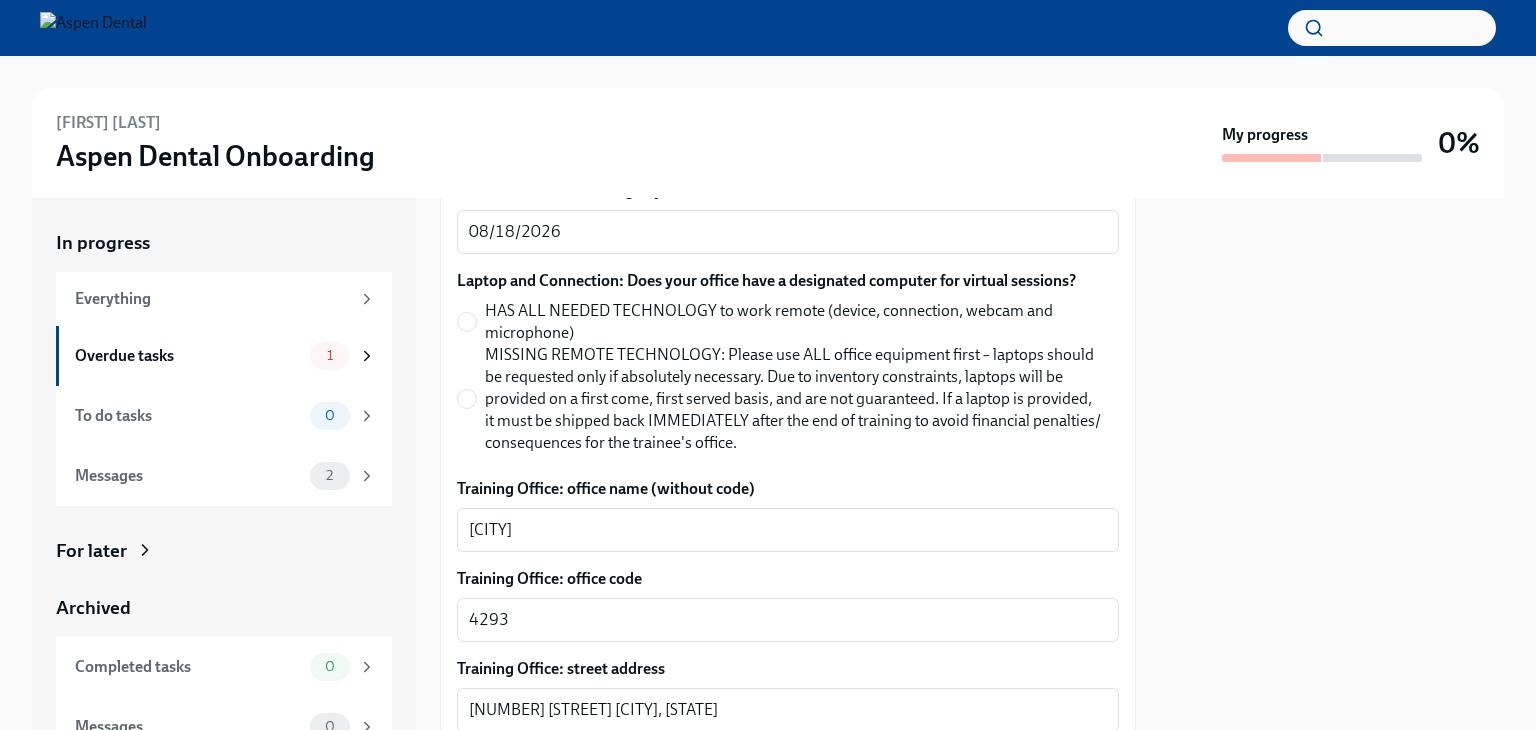 scroll, scrollTop: 1672, scrollLeft: 0, axis: vertical 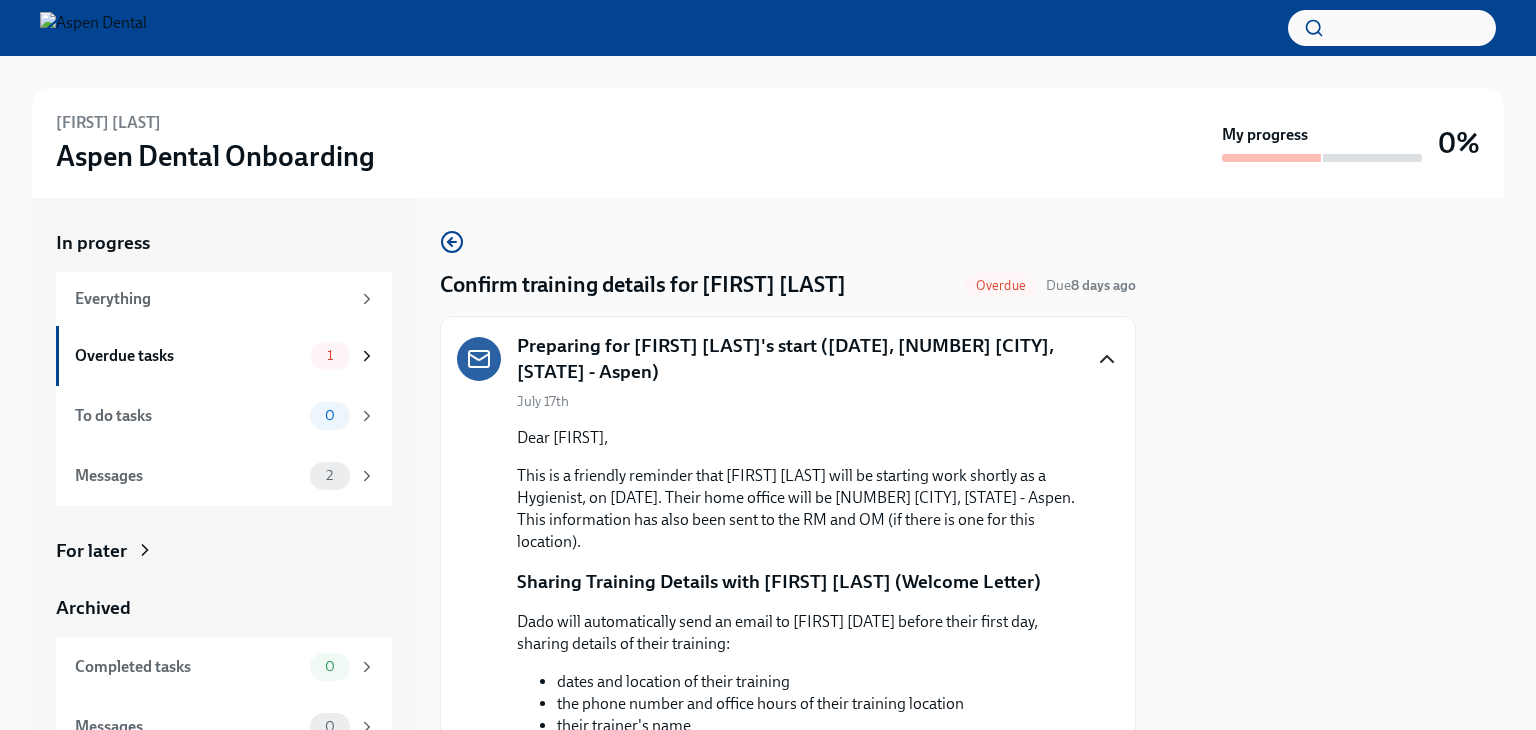 click on "Overdue" at bounding box center [1001, 285] 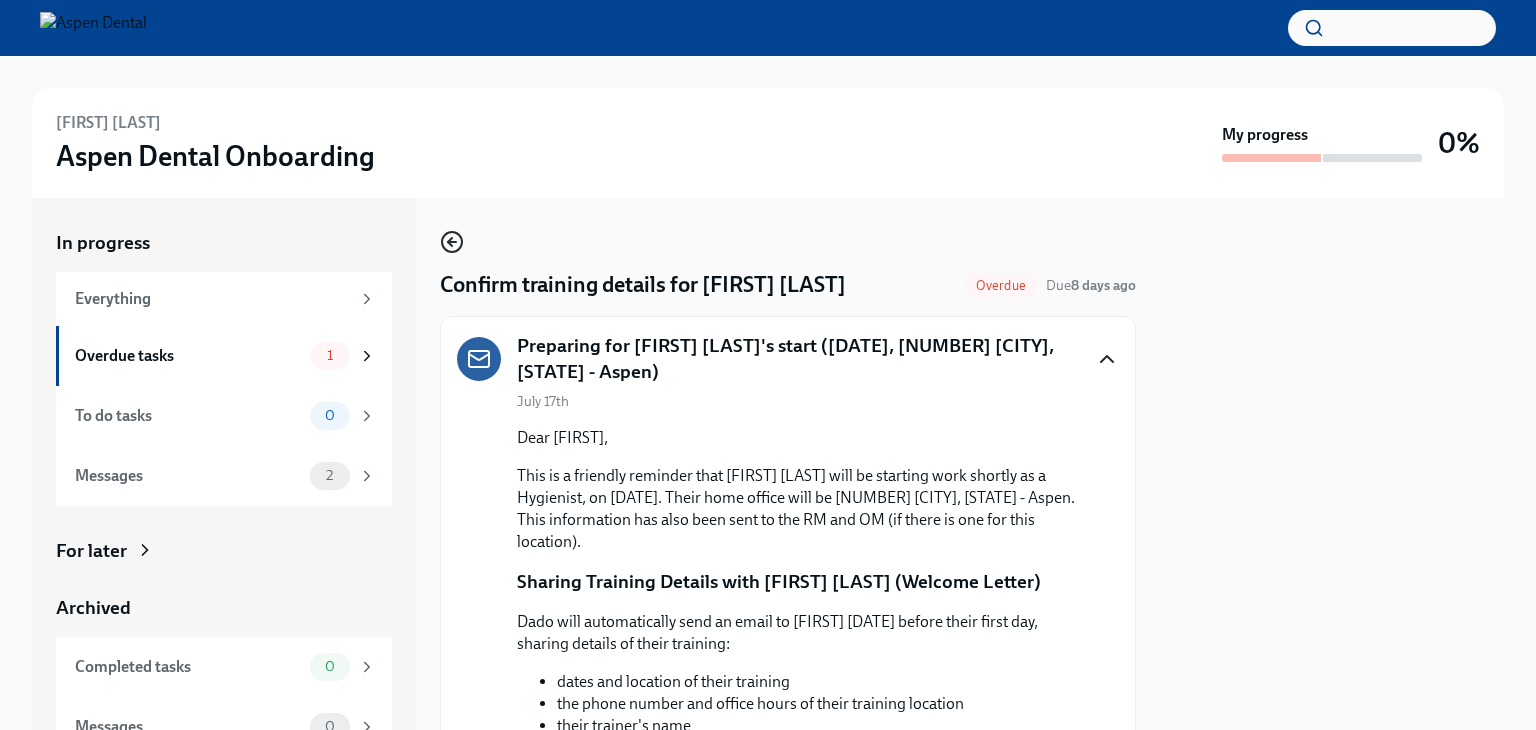click 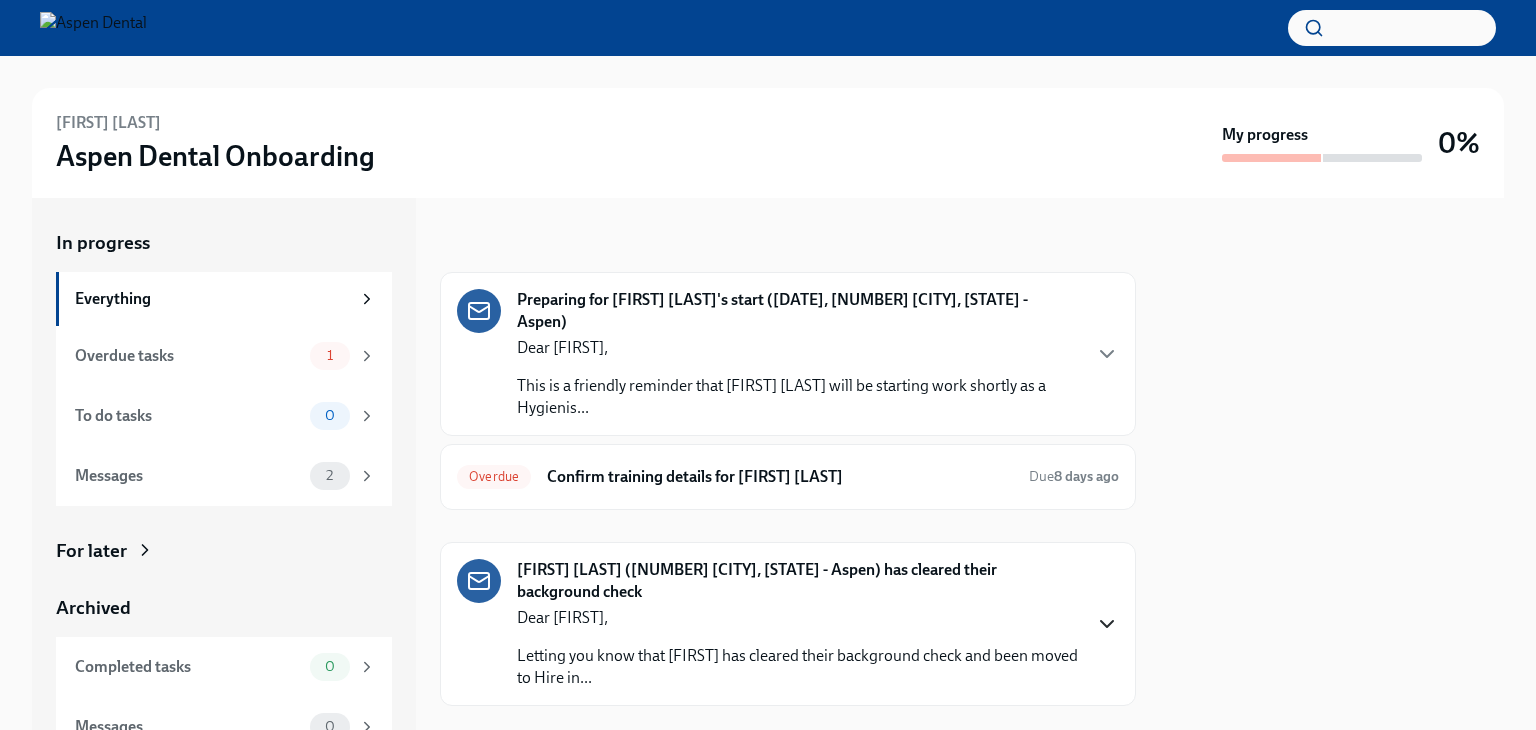 click 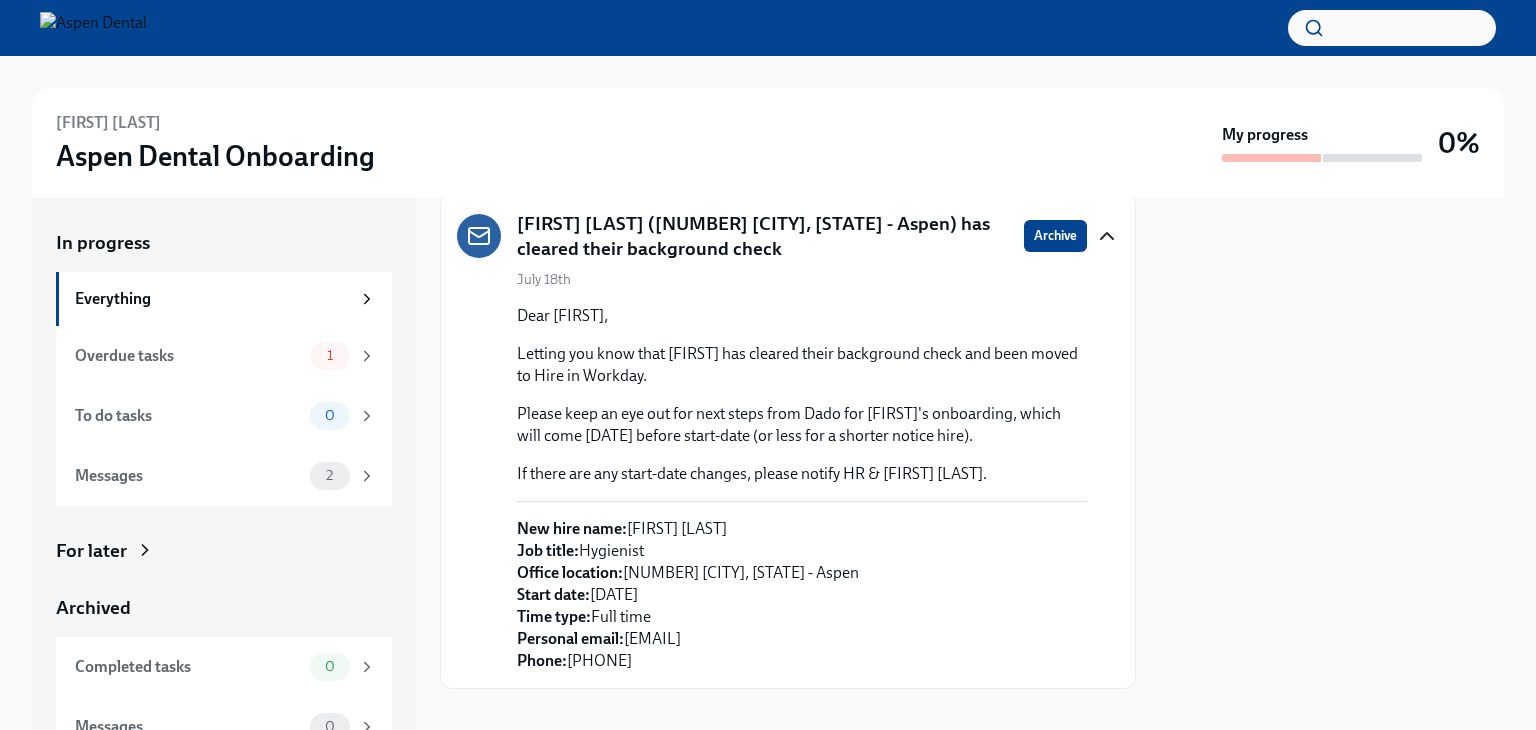 scroll, scrollTop: 0, scrollLeft: 0, axis: both 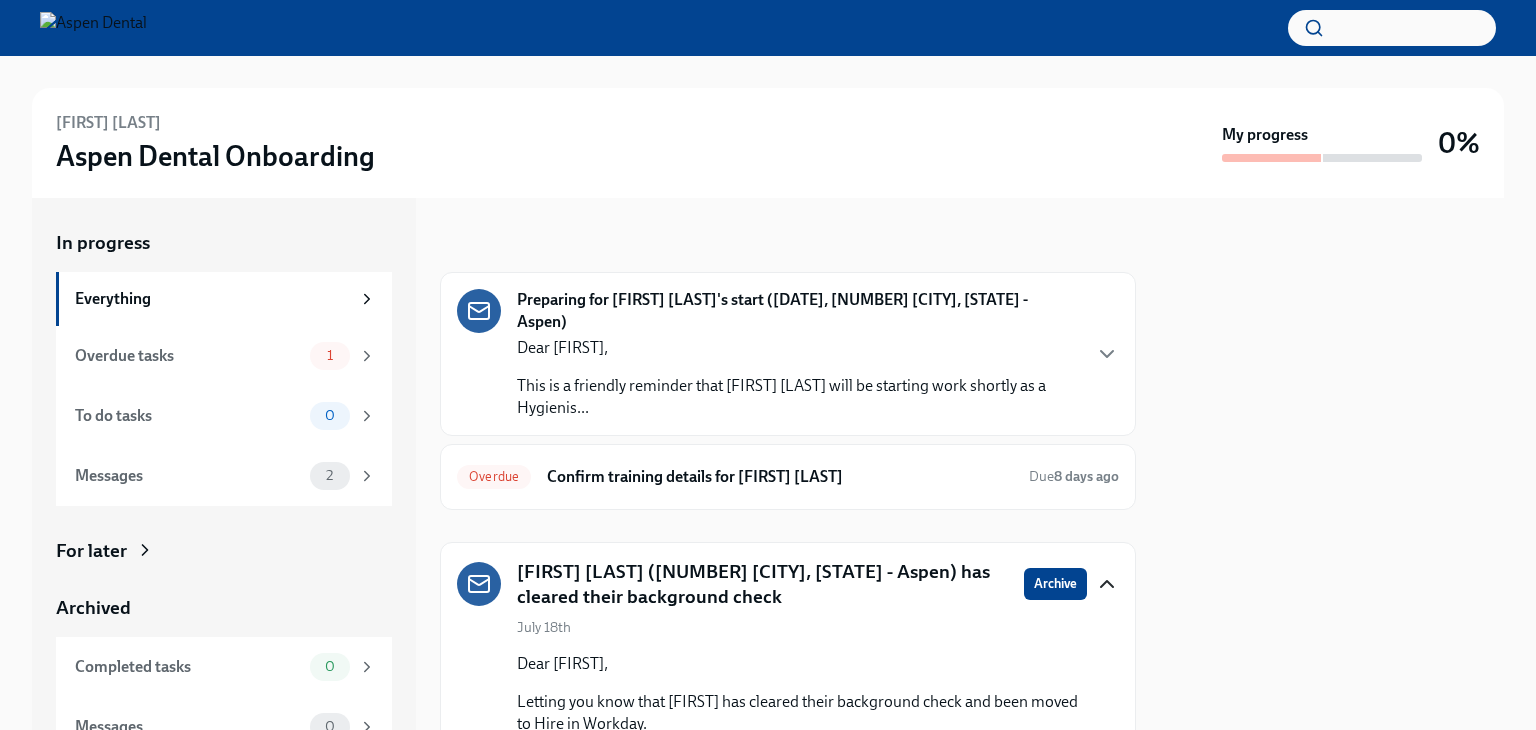 click on "Dear [FIRST]," at bounding box center [798, 348] 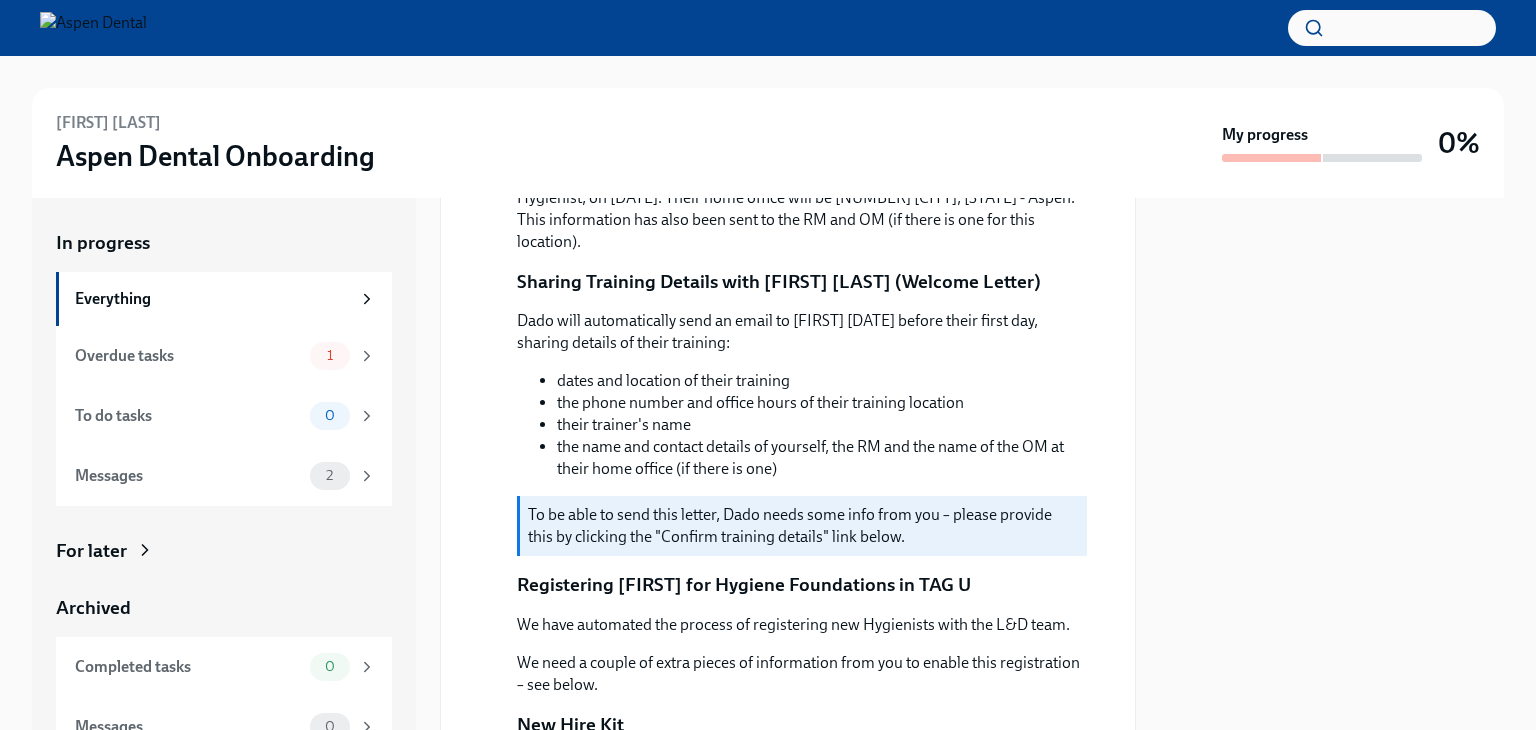 scroll, scrollTop: 172, scrollLeft: 0, axis: vertical 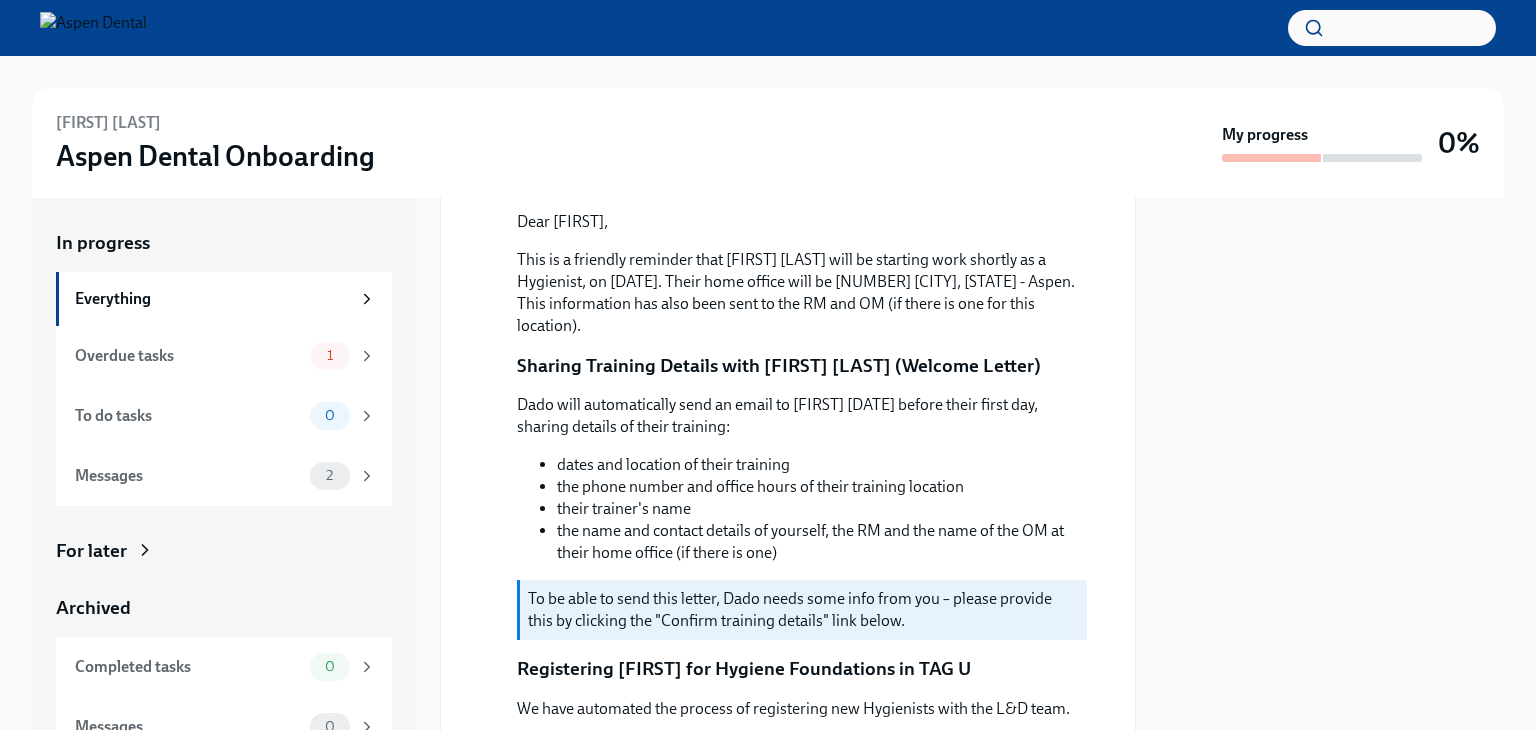 click on "[FIRST] [LAST] Aspen Dental Onboarding" at bounding box center [635, 143] 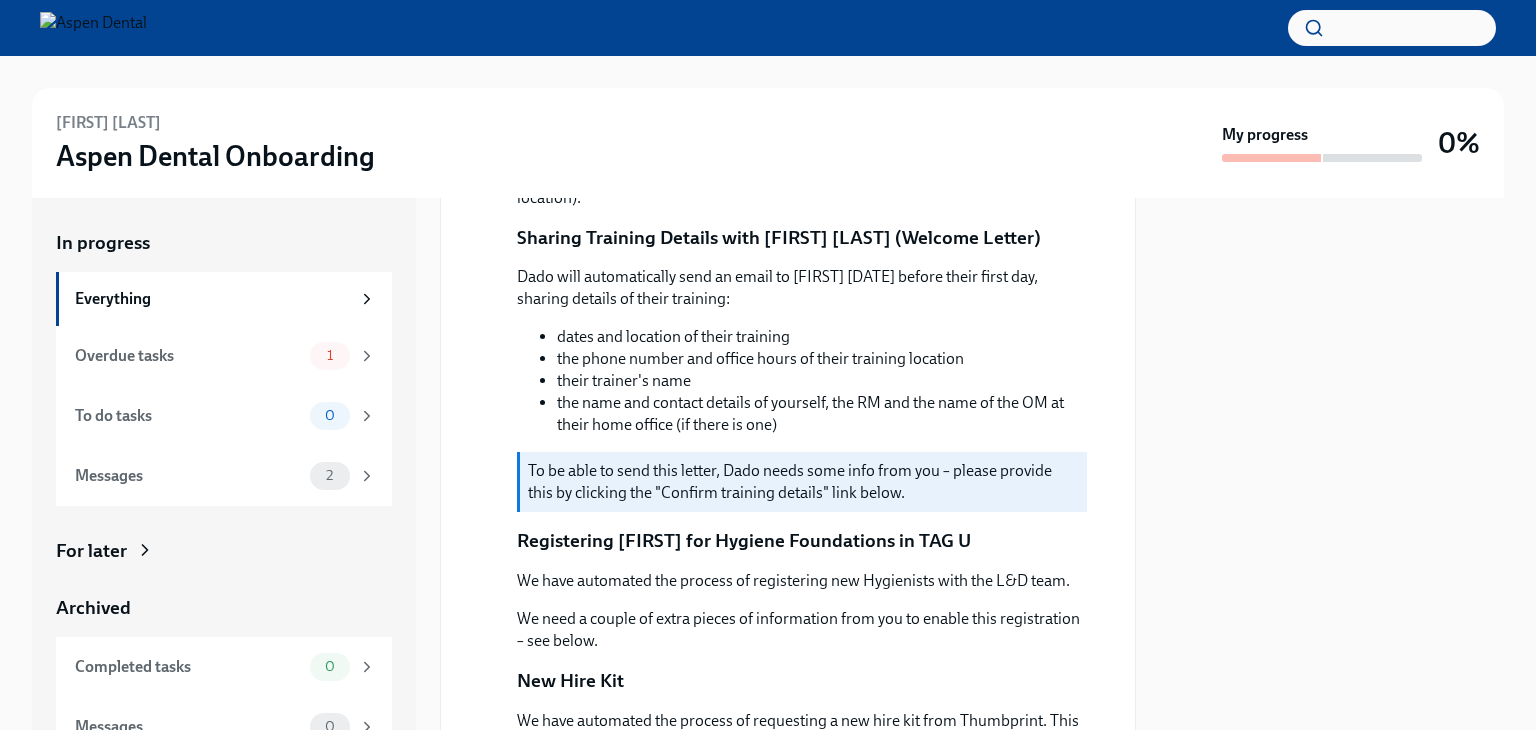 scroll, scrollTop: 600, scrollLeft: 0, axis: vertical 